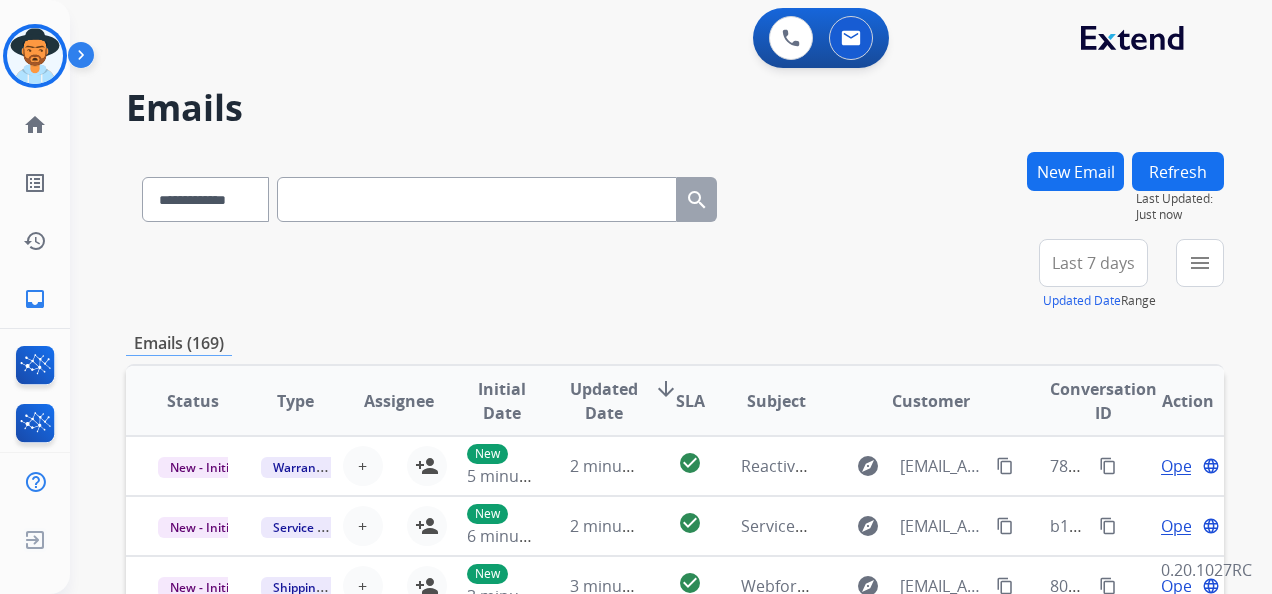 scroll, scrollTop: 0, scrollLeft: 0, axis: both 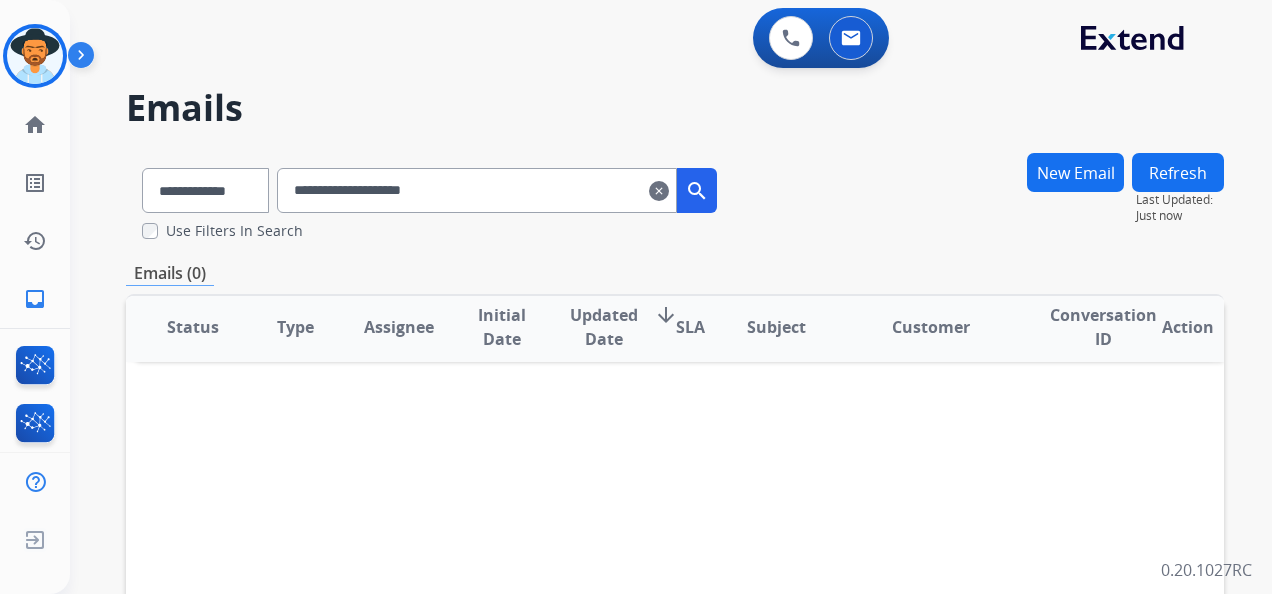click on "New Email" at bounding box center [1075, 172] 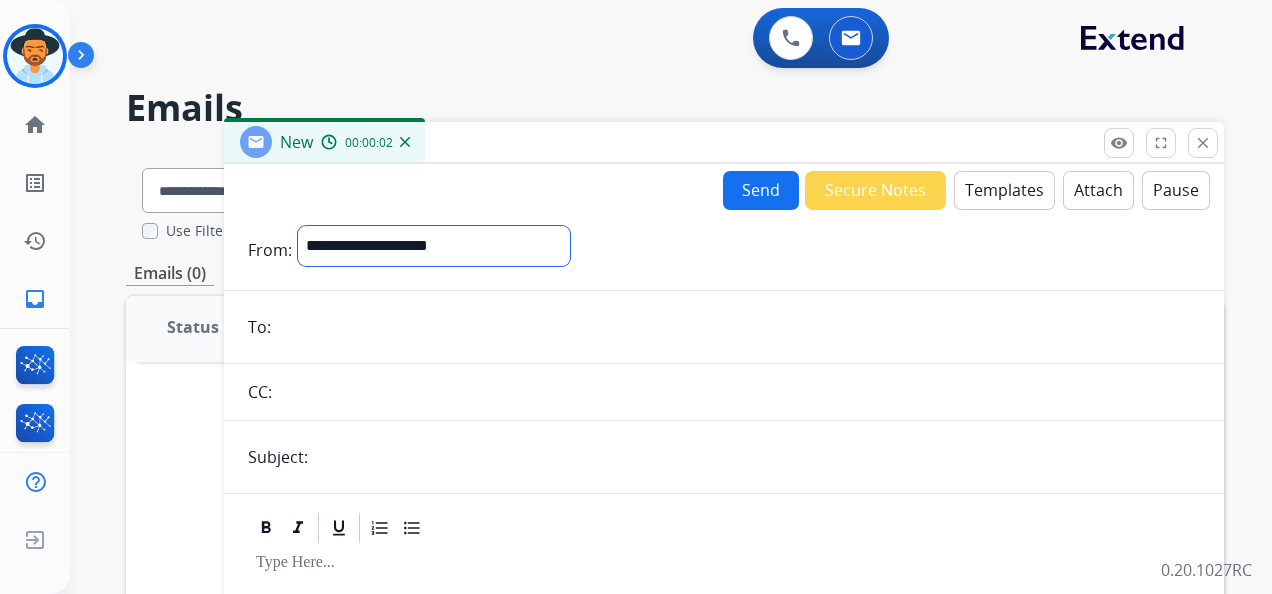click on "**********" at bounding box center (434, 246) 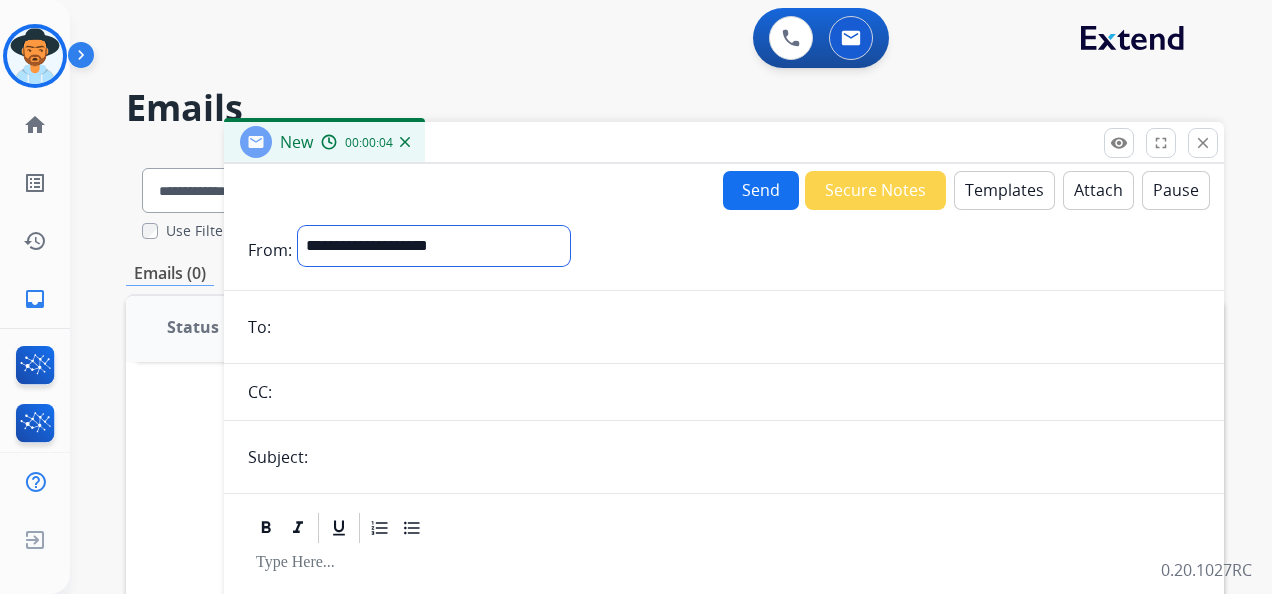 select on "**********" 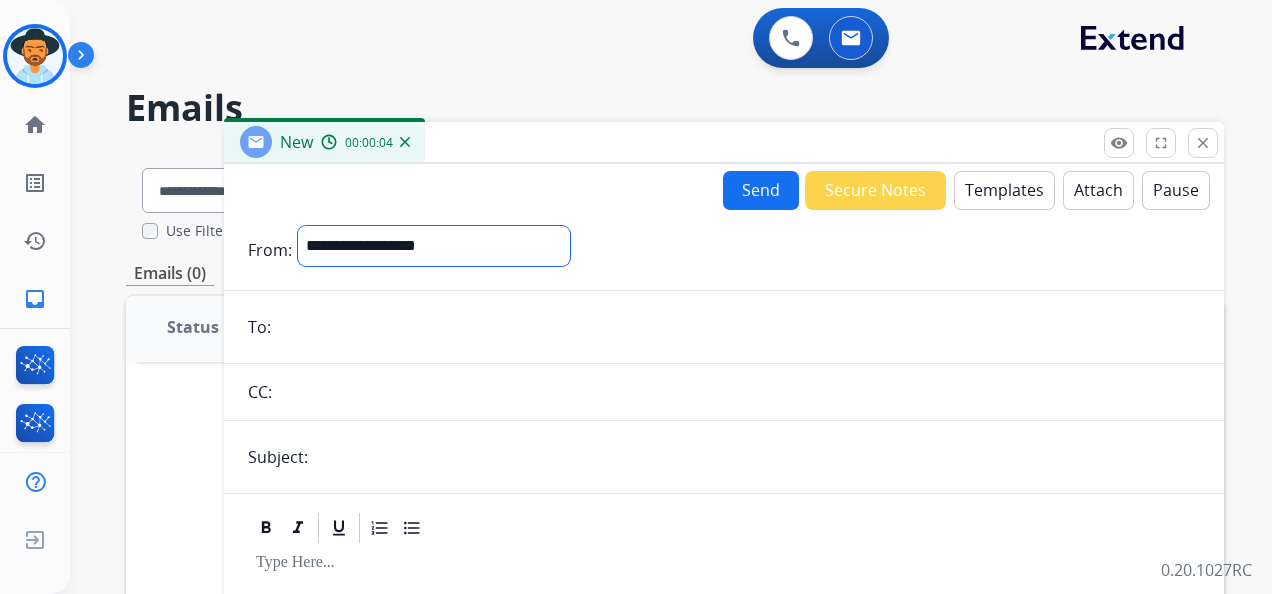 click on "**********" at bounding box center [434, 246] 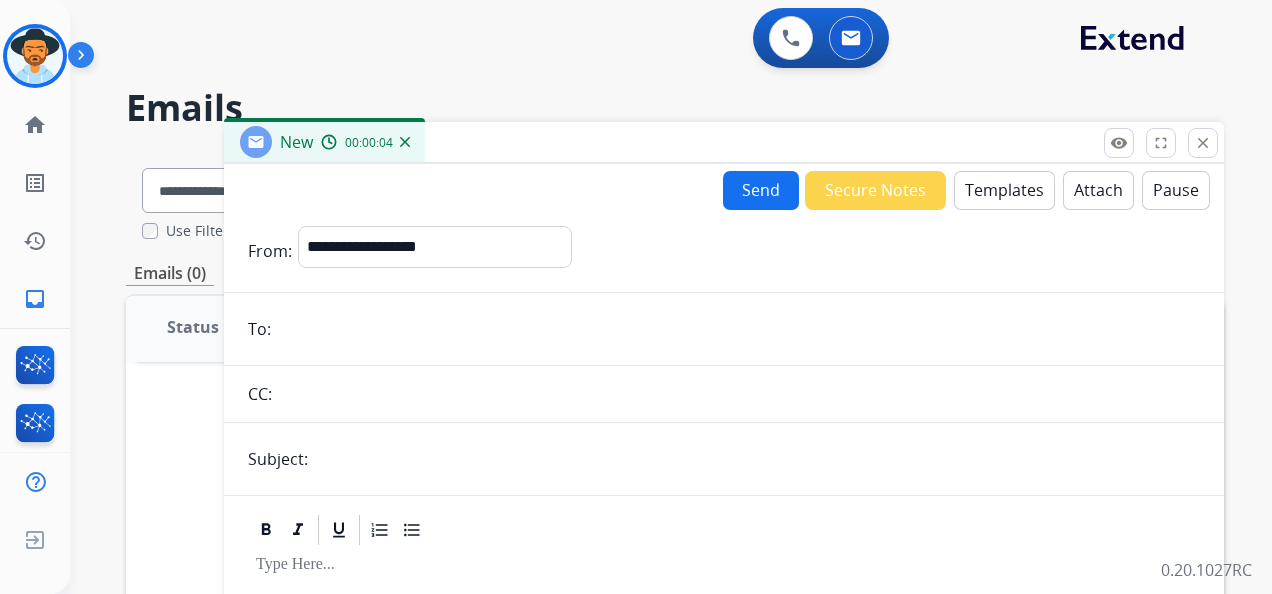 click at bounding box center (738, 329) 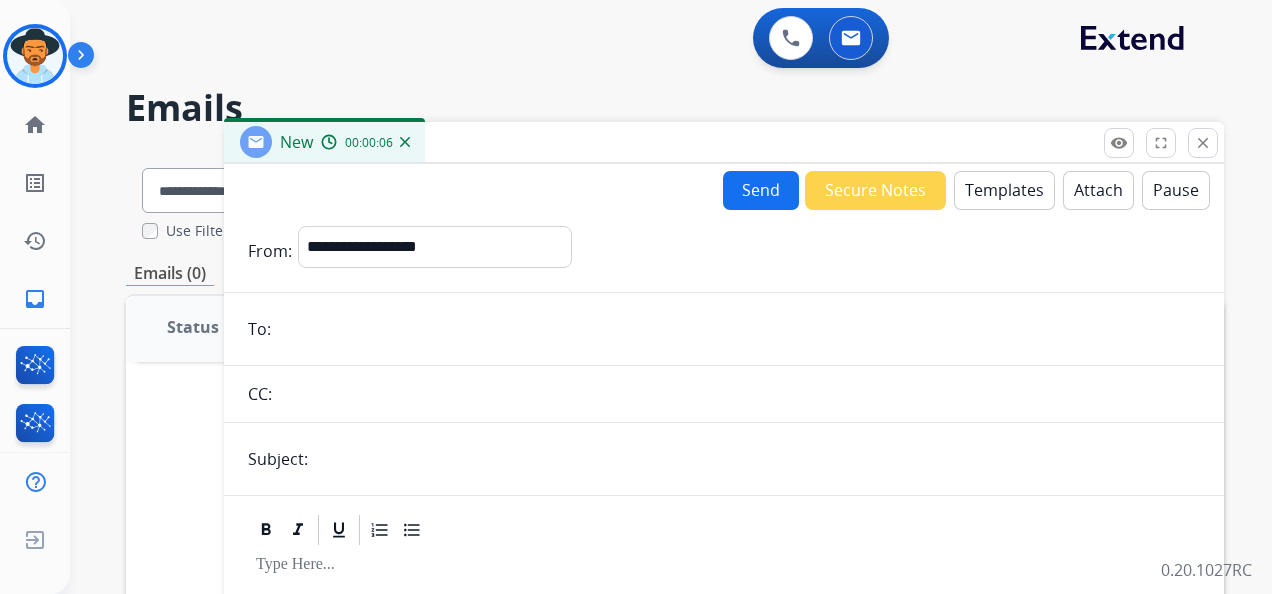 paste on "**********" 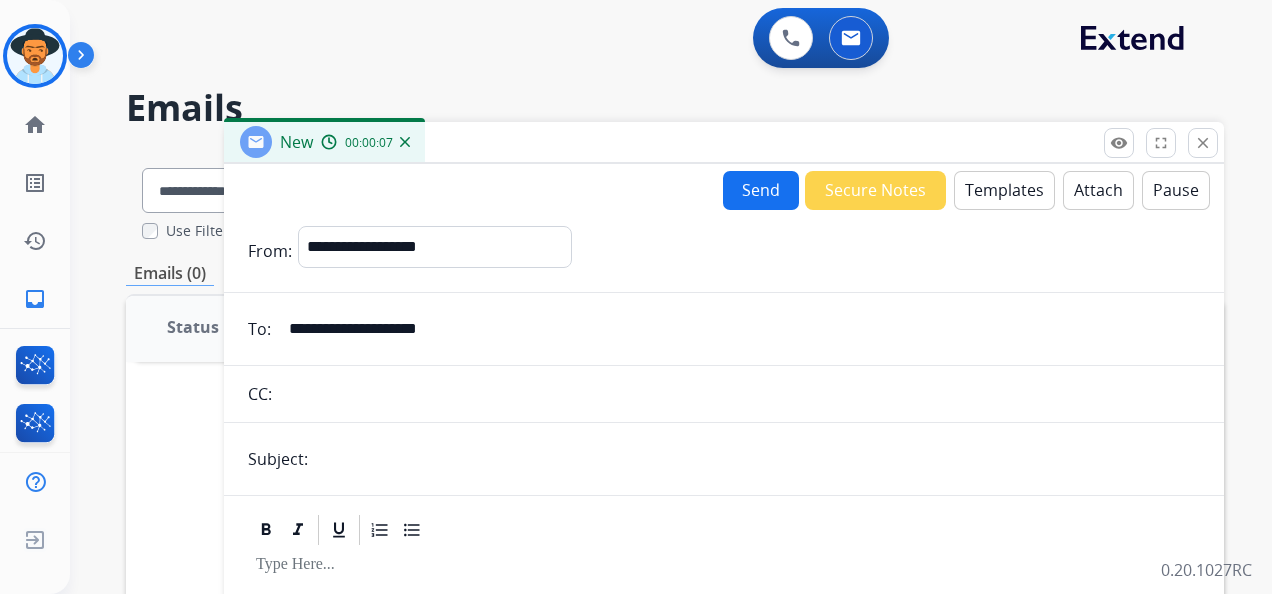 type on "**********" 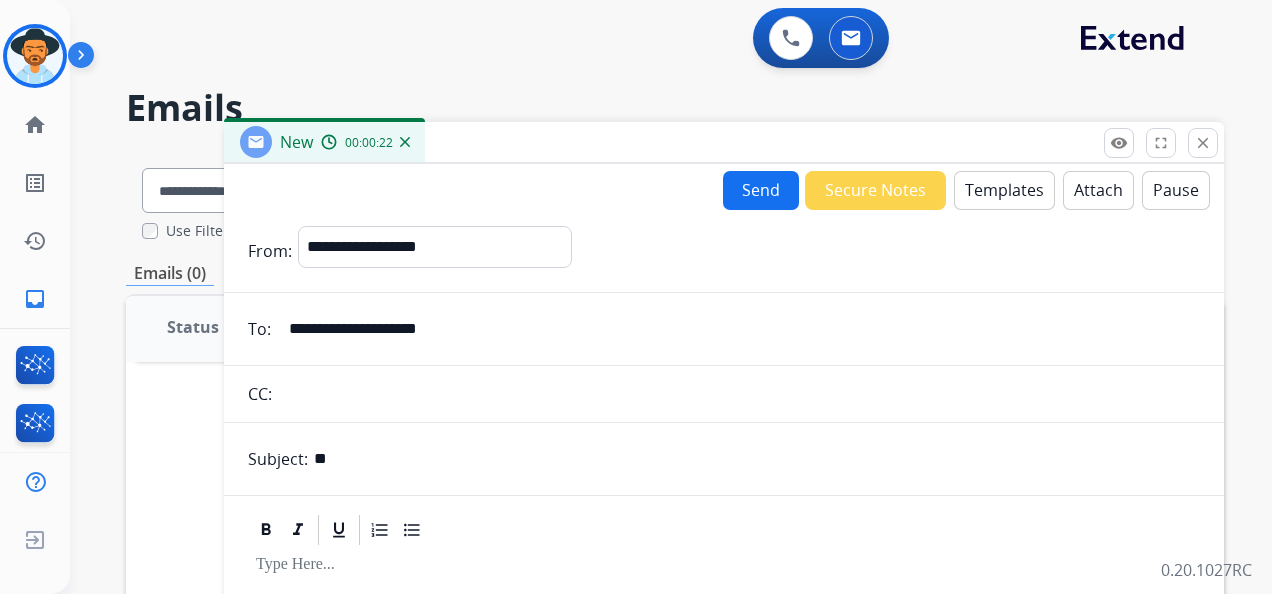 type on "*" 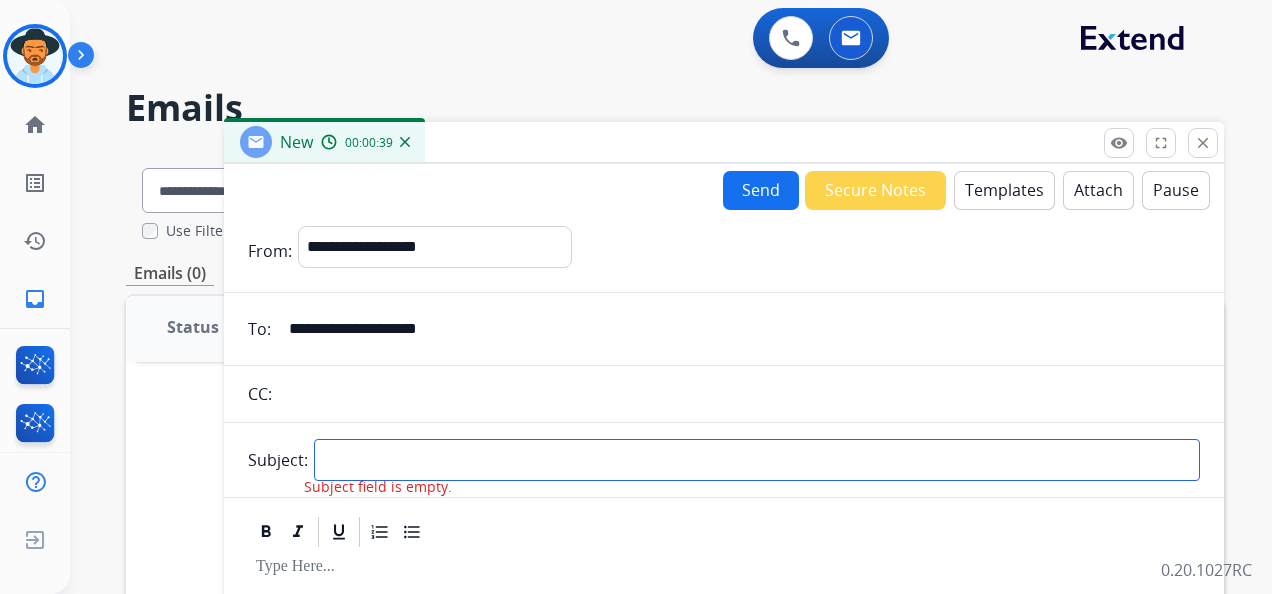 paste on "**********" 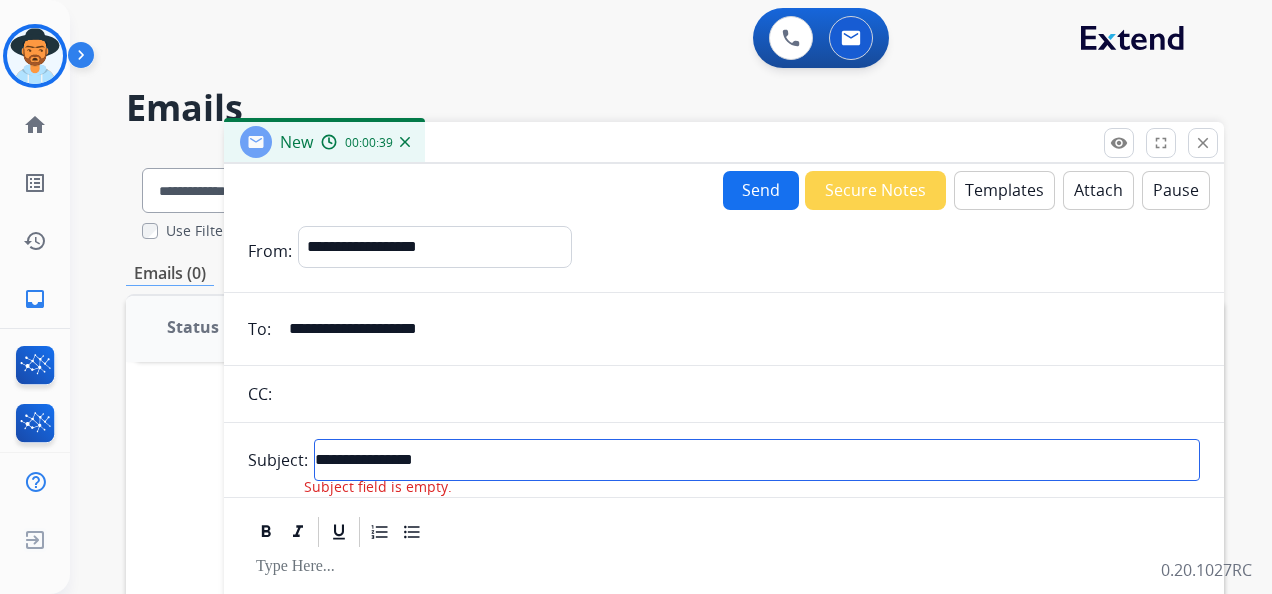 type on "**********" 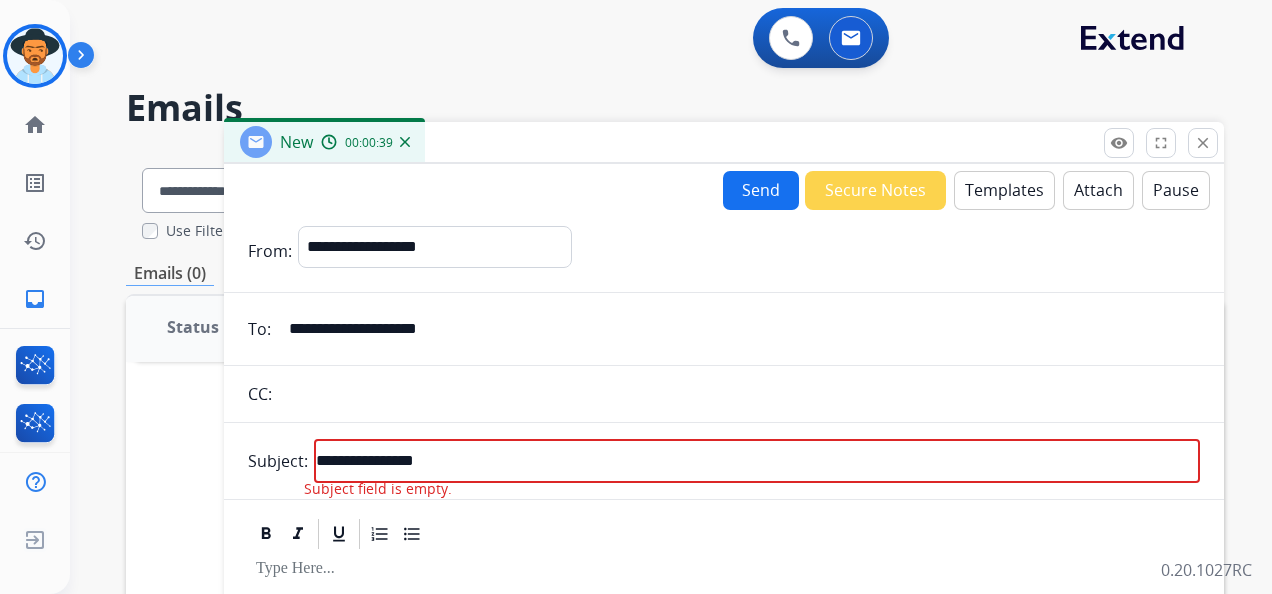 click at bounding box center (724, 673) 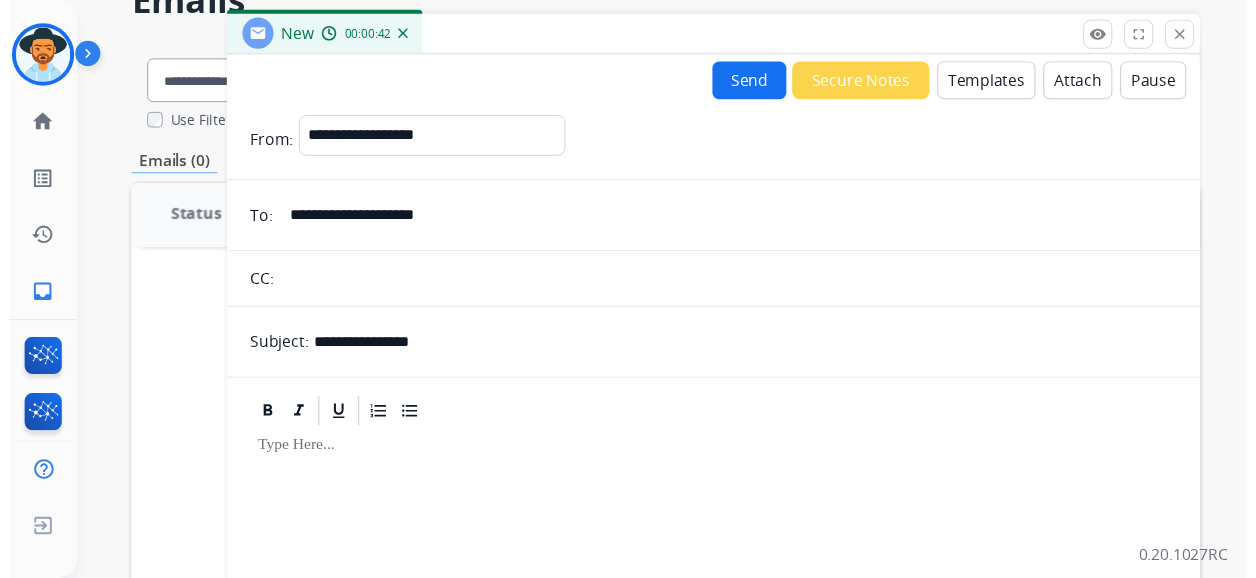 scroll, scrollTop: 0, scrollLeft: 0, axis: both 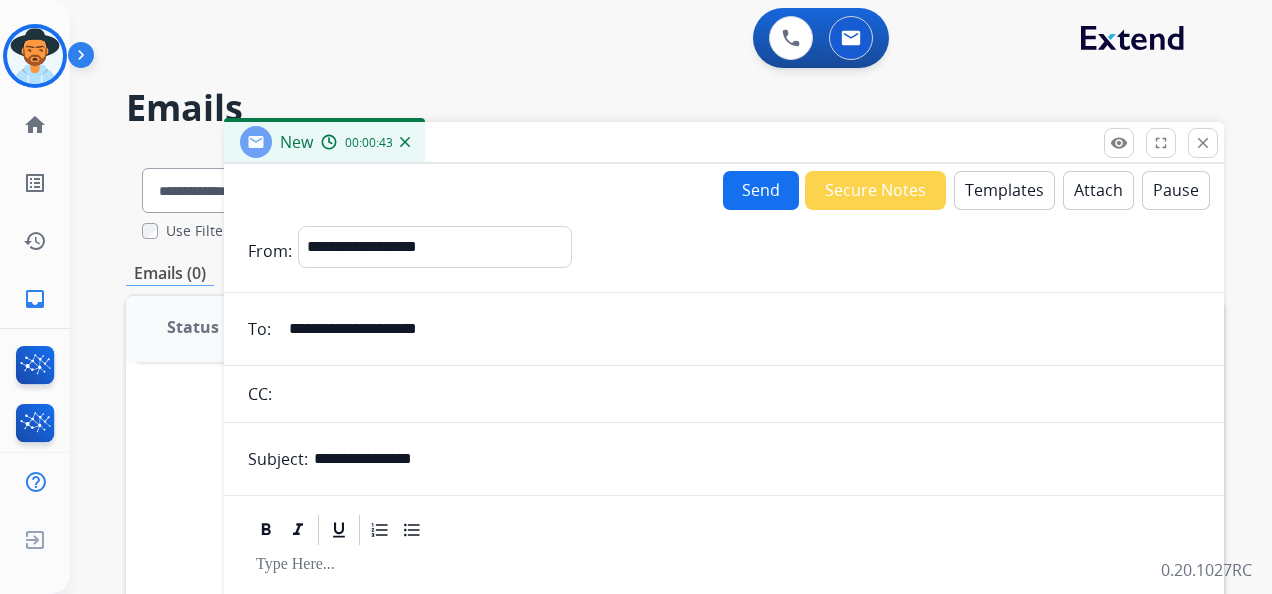 click on "Templates" at bounding box center (1004, 190) 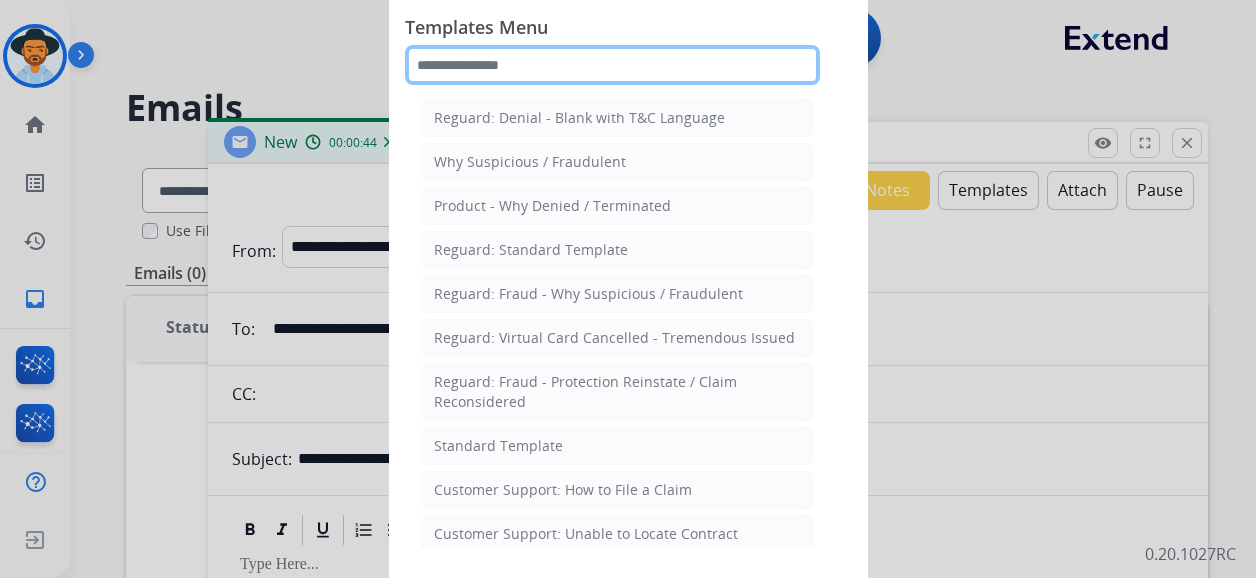 click 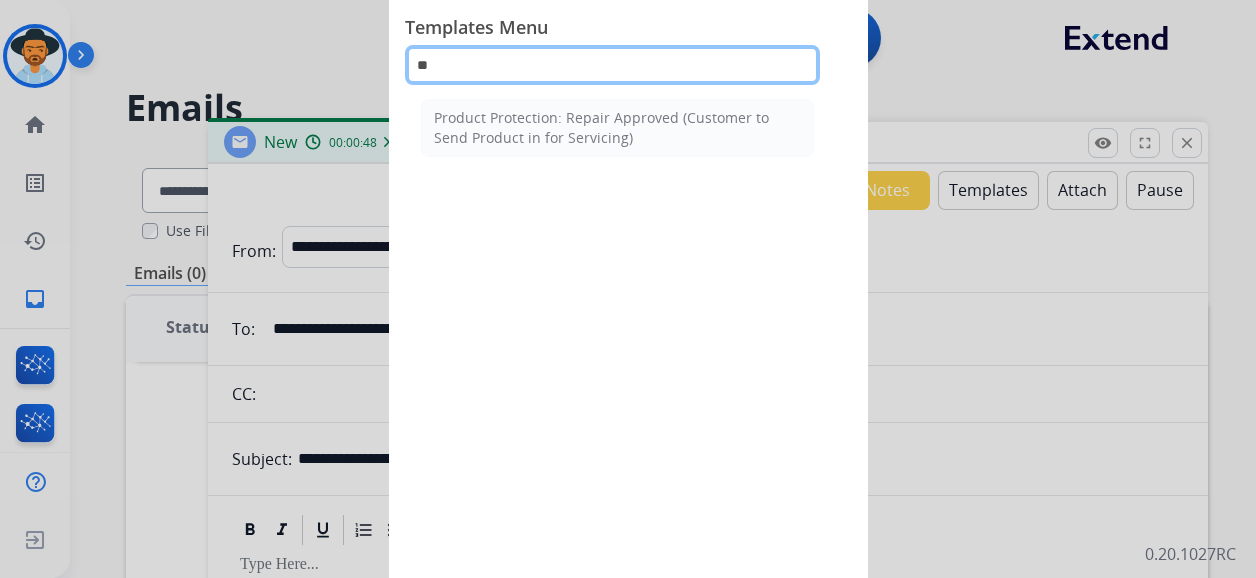 type on "*" 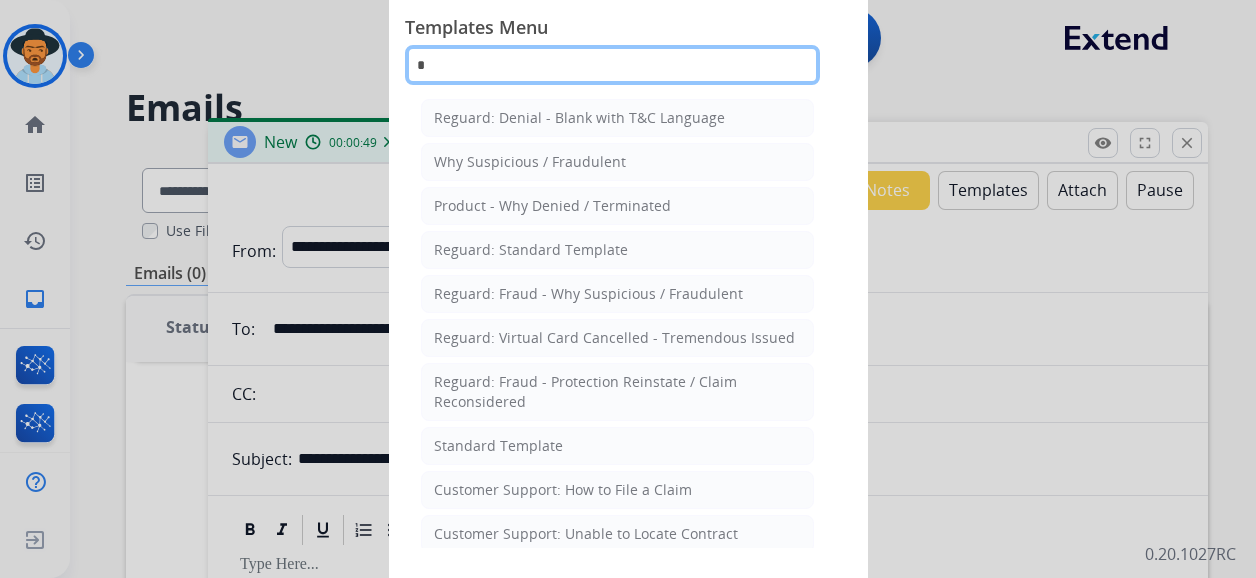 type 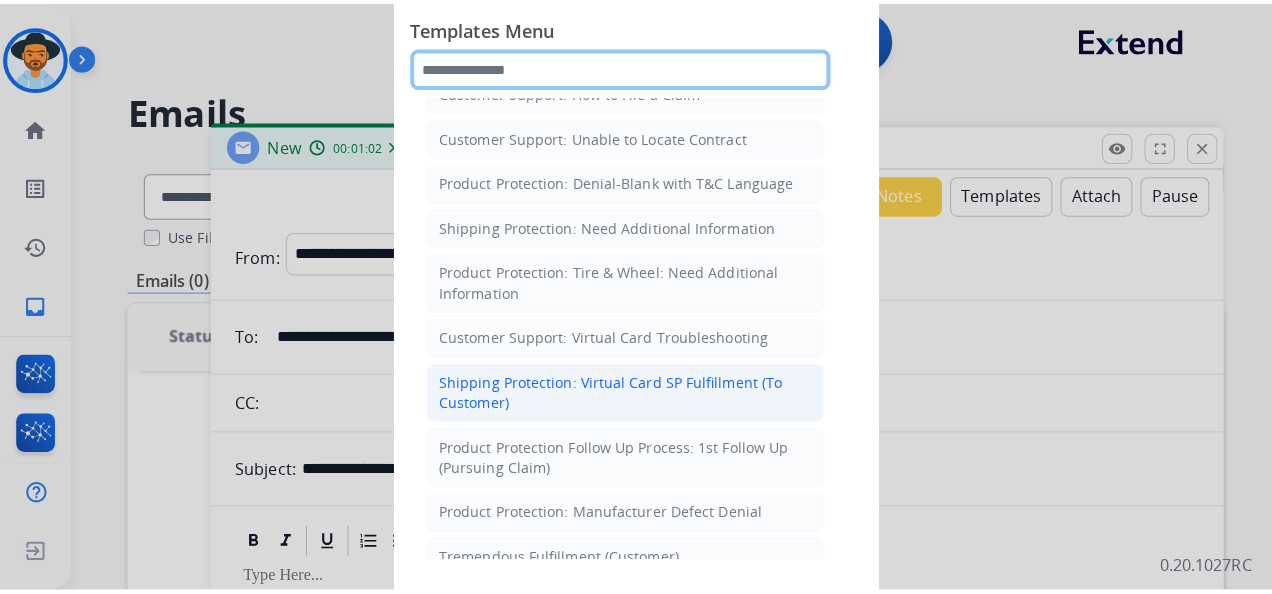 scroll, scrollTop: 500, scrollLeft: 0, axis: vertical 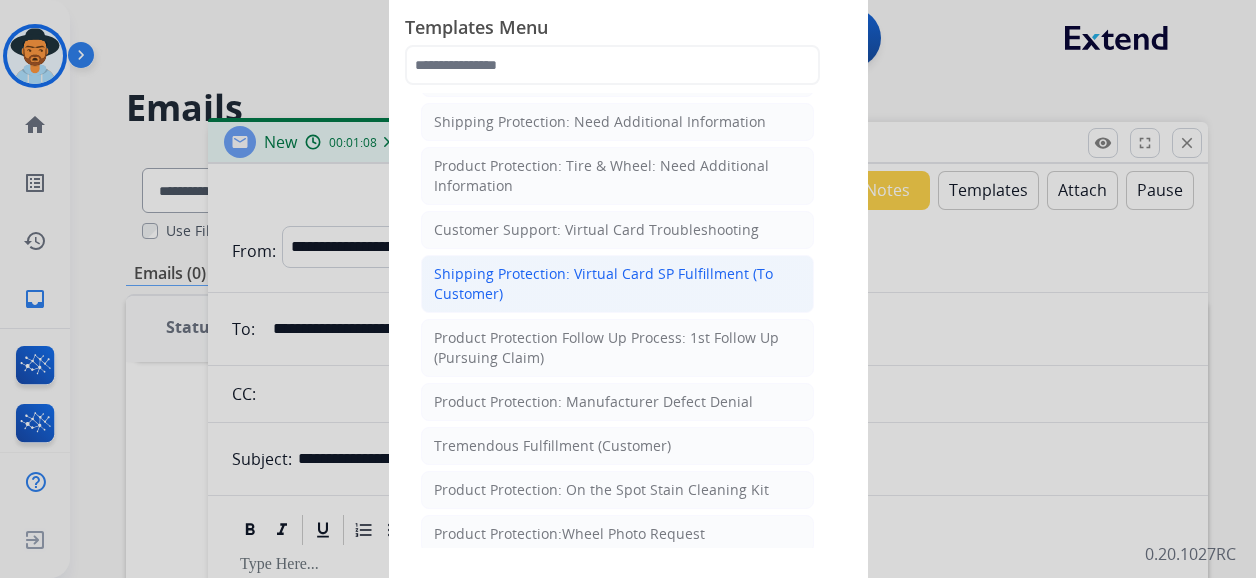 click on "Shipping Protection: Virtual Card SP Fulfillment (To Customer)" 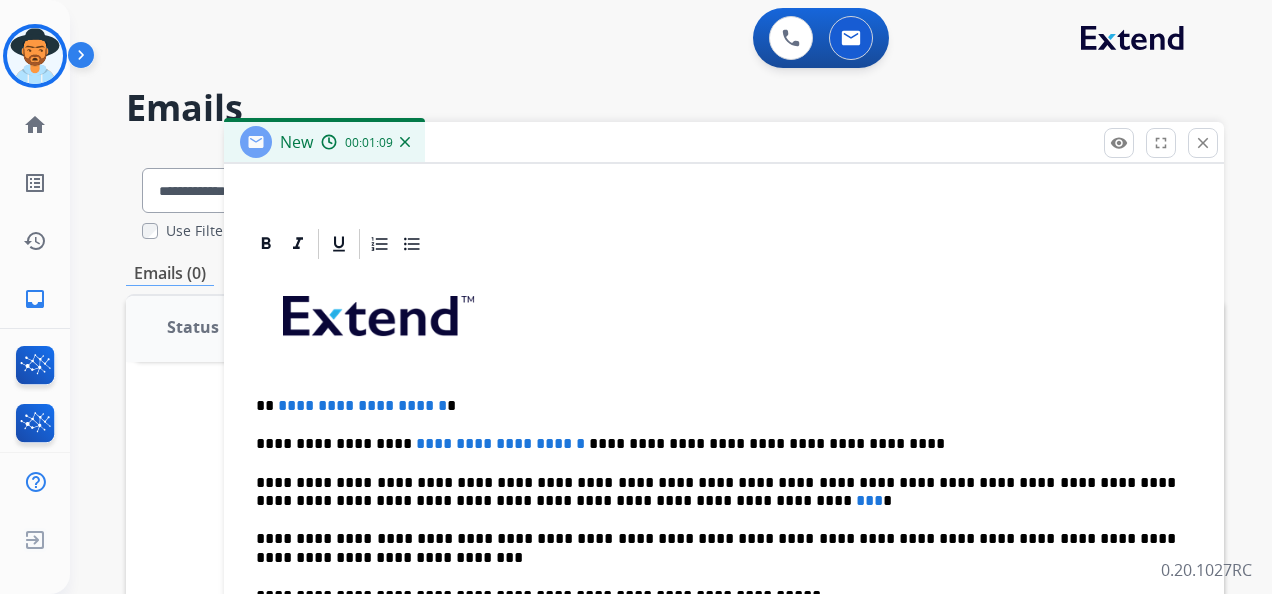 scroll, scrollTop: 500, scrollLeft: 0, axis: vertical 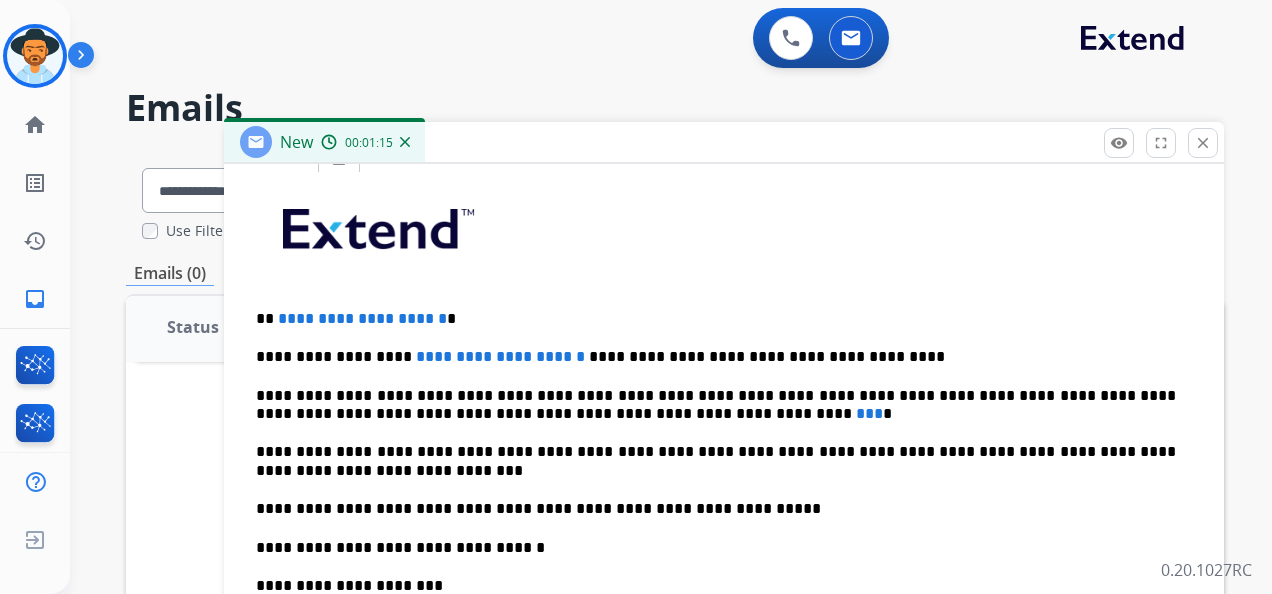click on "**********" at bounding box center [716, 319] 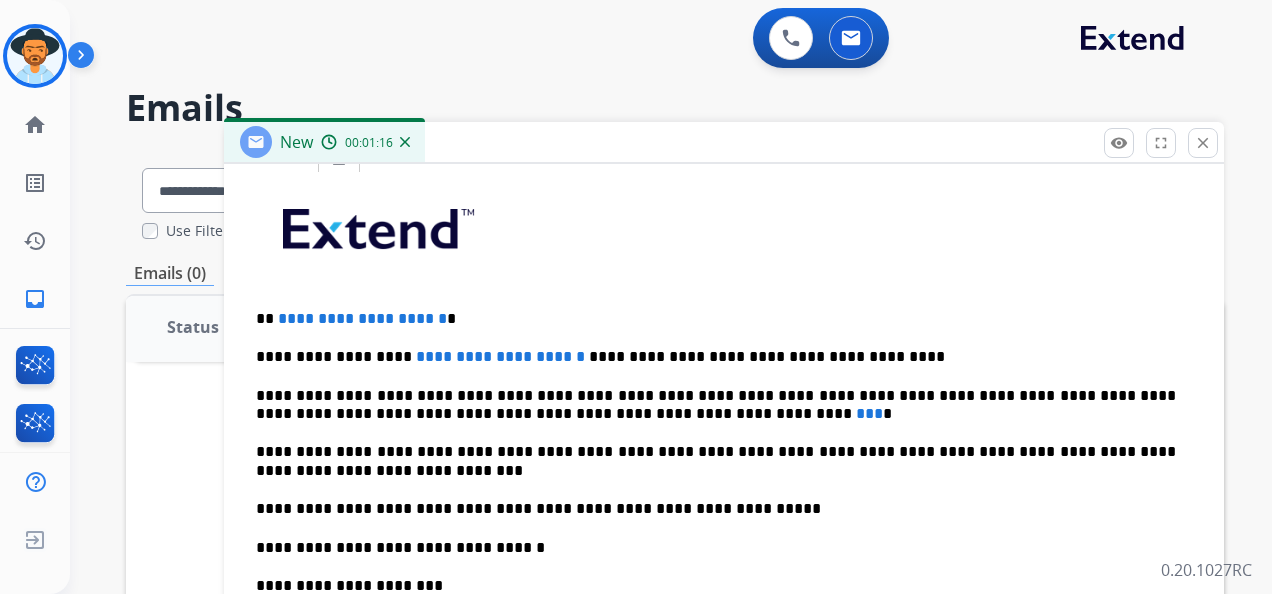 type 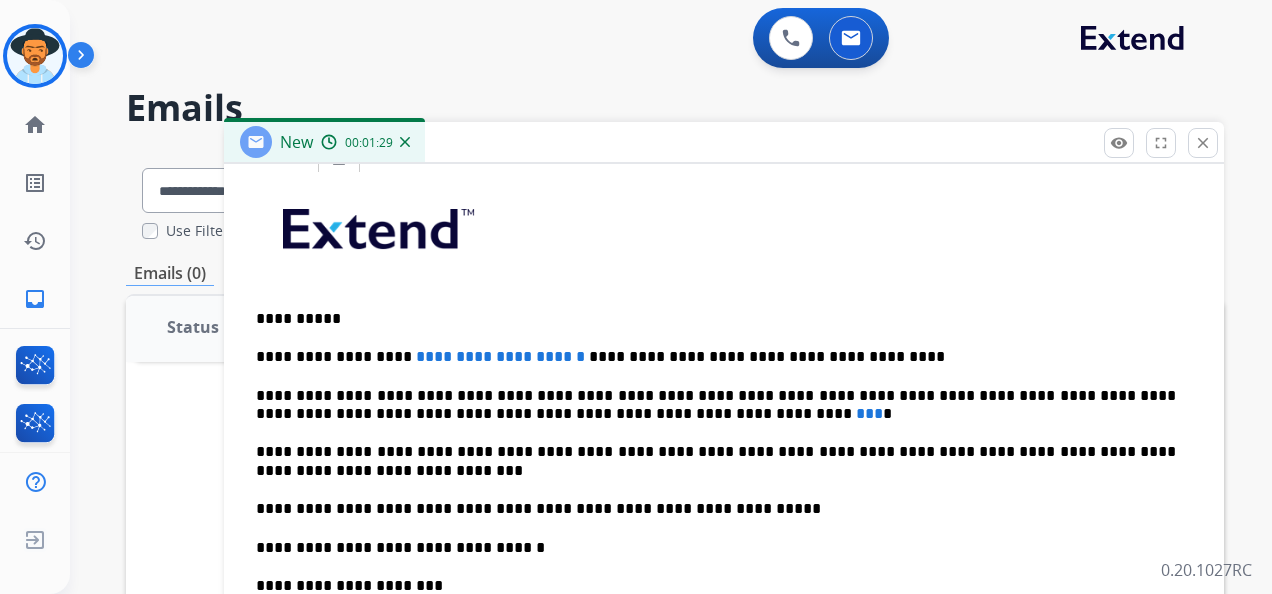 click on "**********" at bounding box center (716, 357) 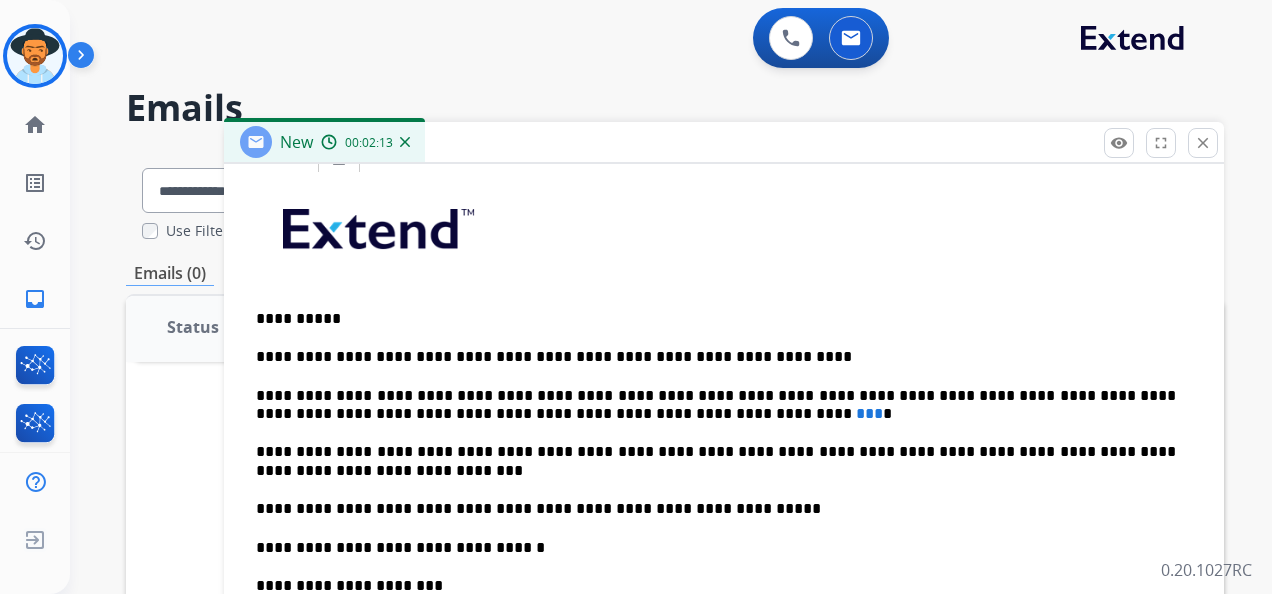 scroll, scrollTop: 534, scrollLeft: 0, axis: vertical 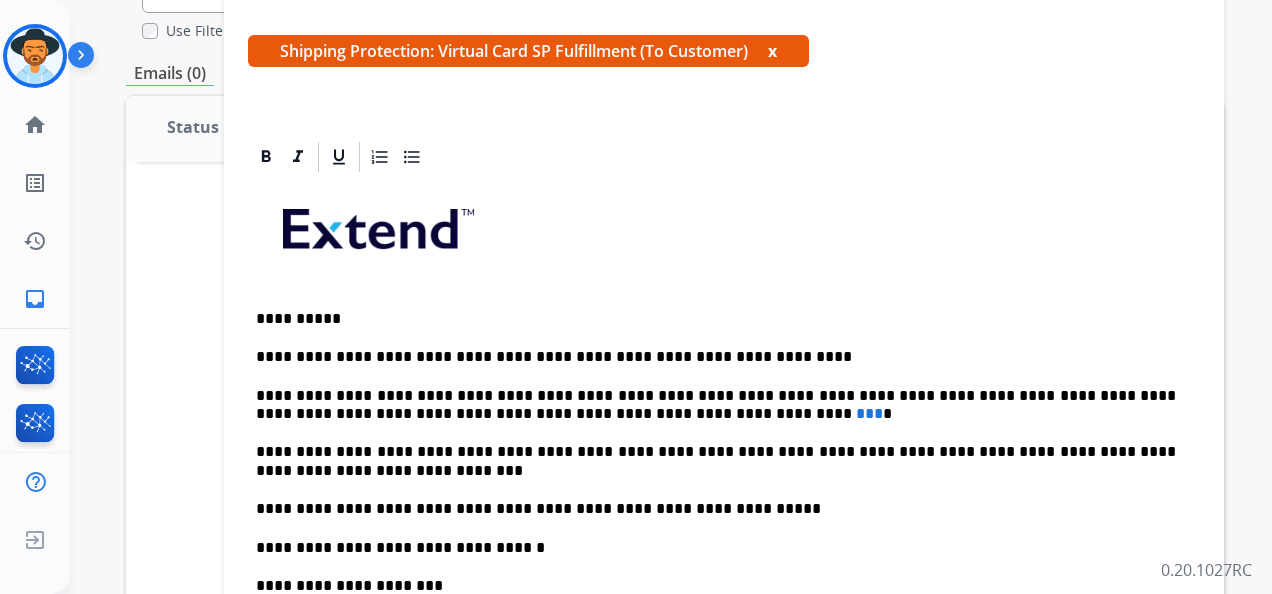 click on "***" at bounding box center [869, 413] 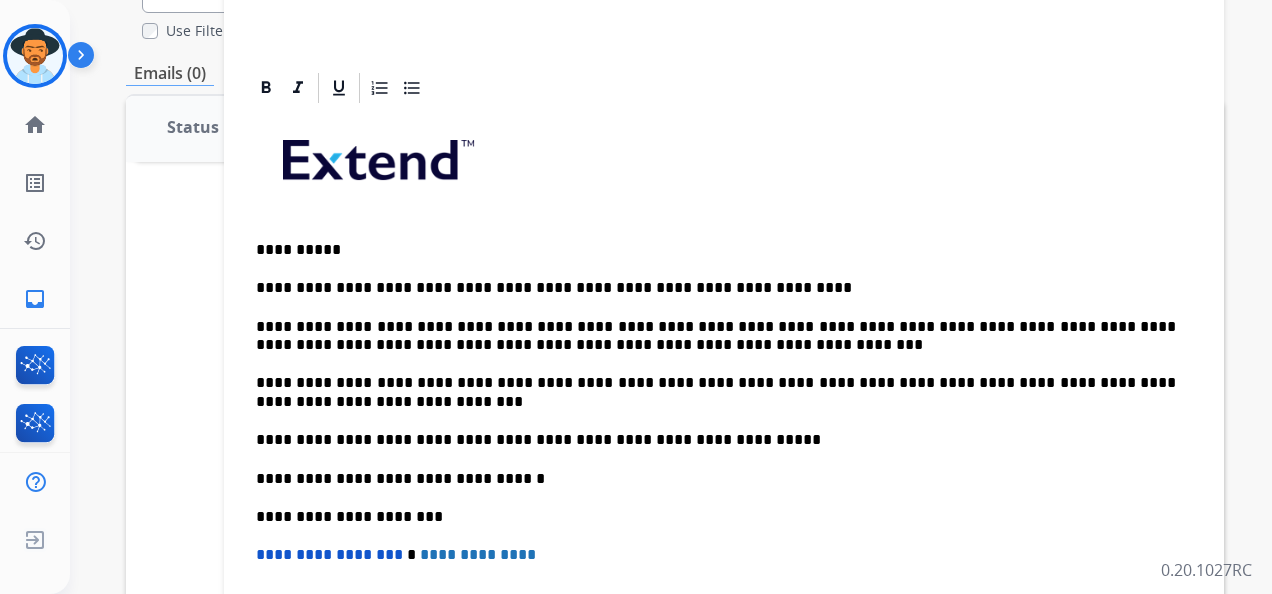 scroll, scrollTop: 400, scrollLeft: 0, axis: vertical 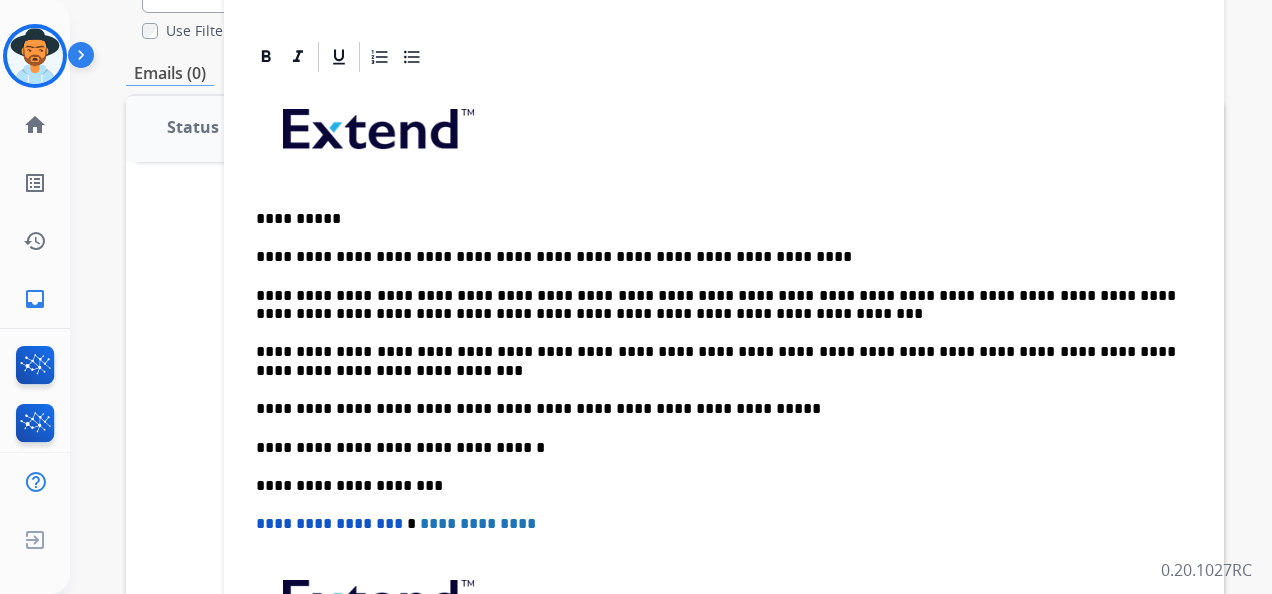 click on "**********" at bounding box center [716, 486] 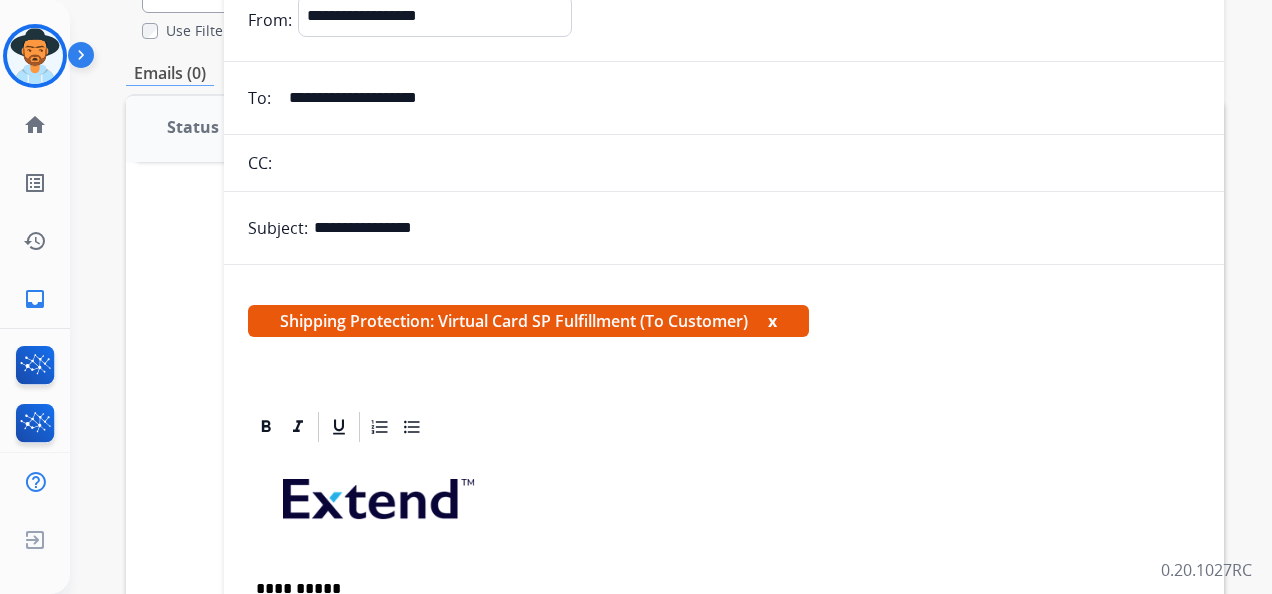 scroll, scrollTop: 0, scrollLeft: 0, axis: both 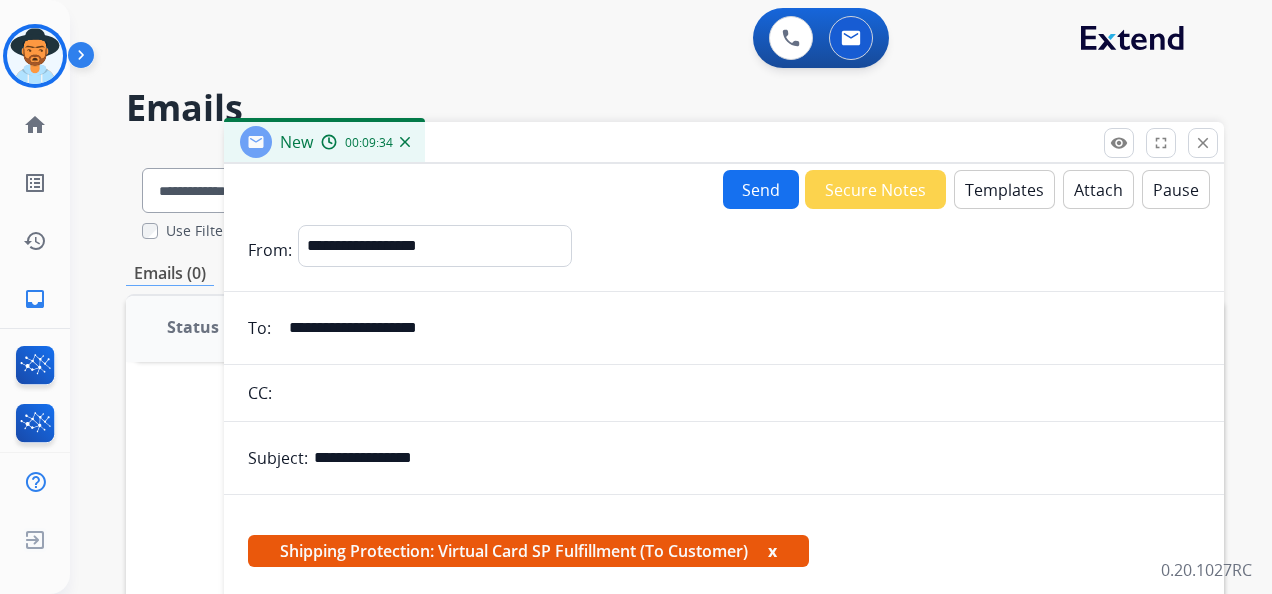 click on "Templates" at bounding box center [1004, 189] 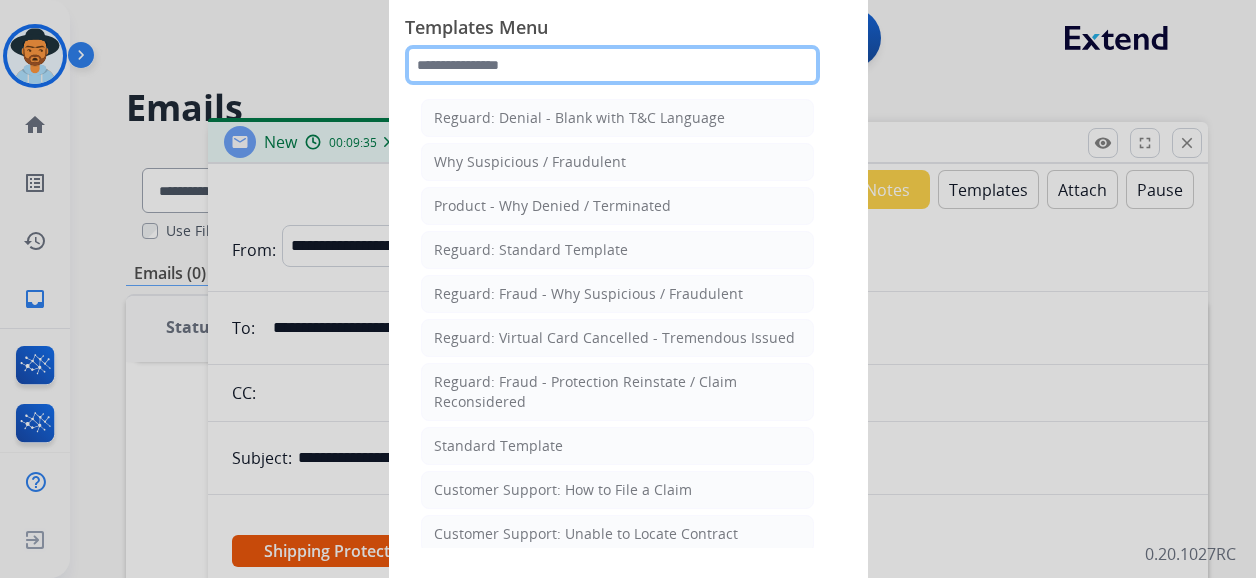 click 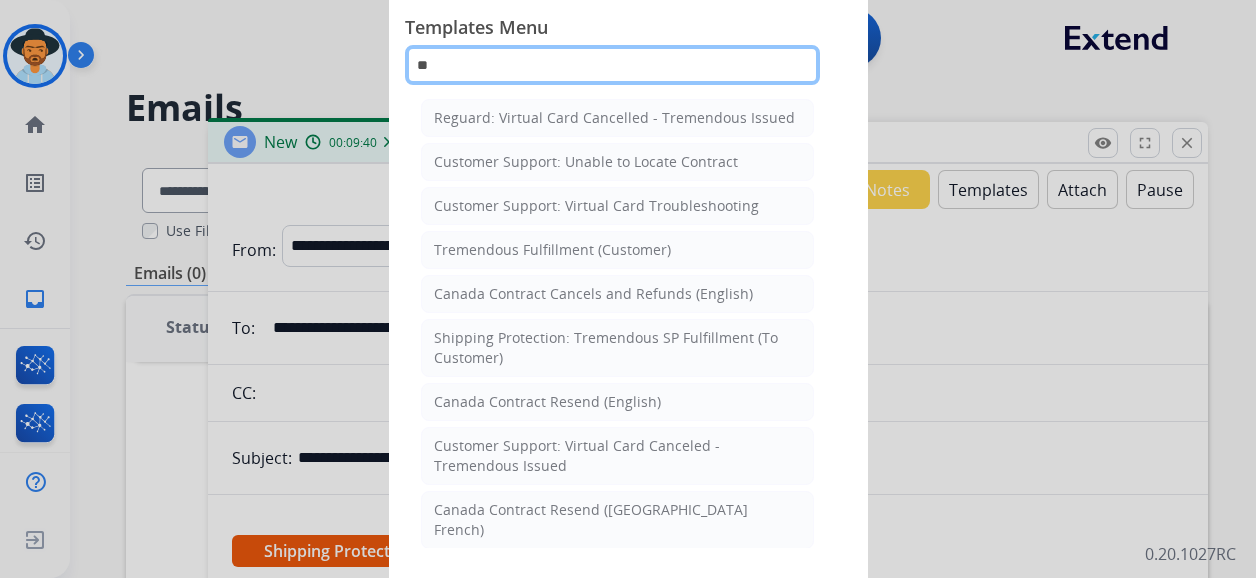 type on "***" 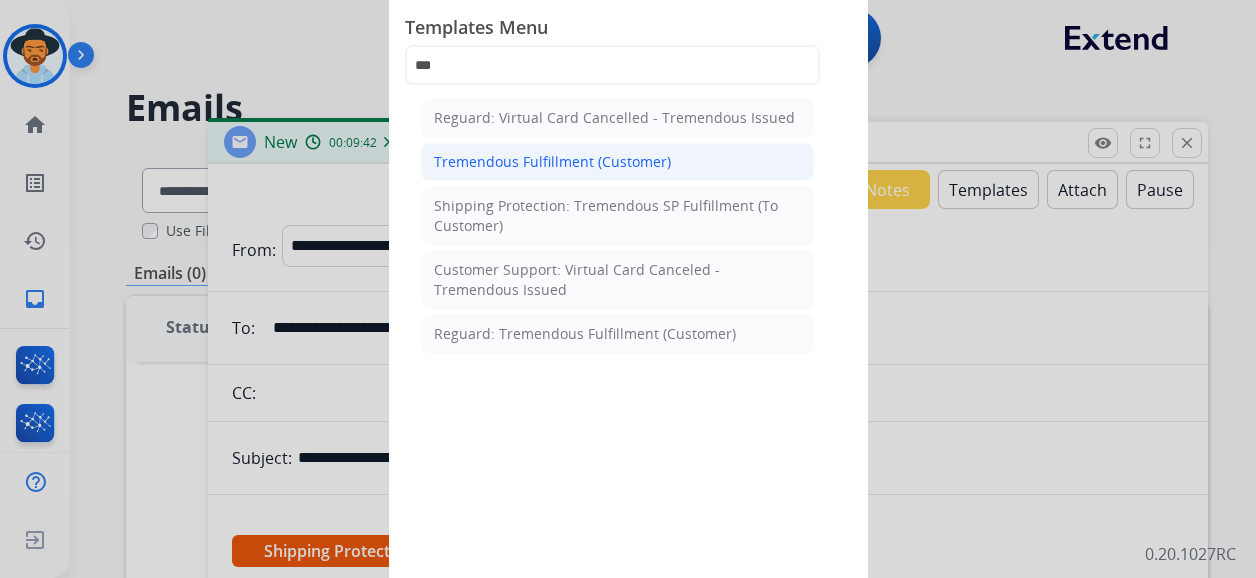 click on "Tremendous Fulfillment (Customer)" 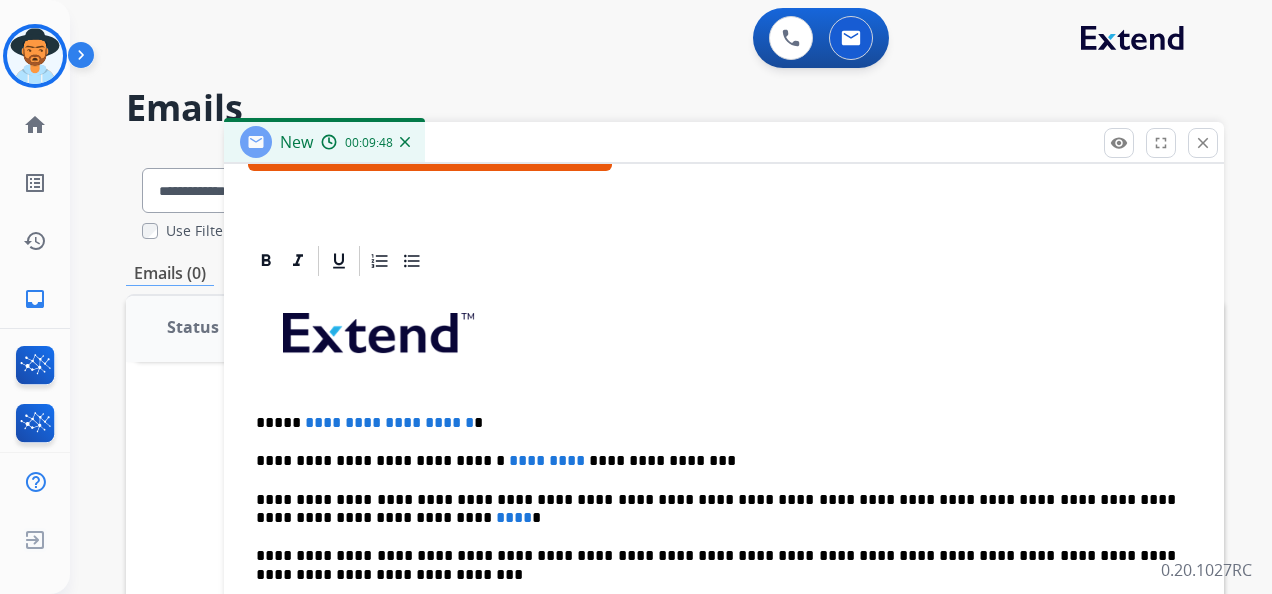 scroll, scrollTop: 496, scrollLeft: 0, axis: vertical 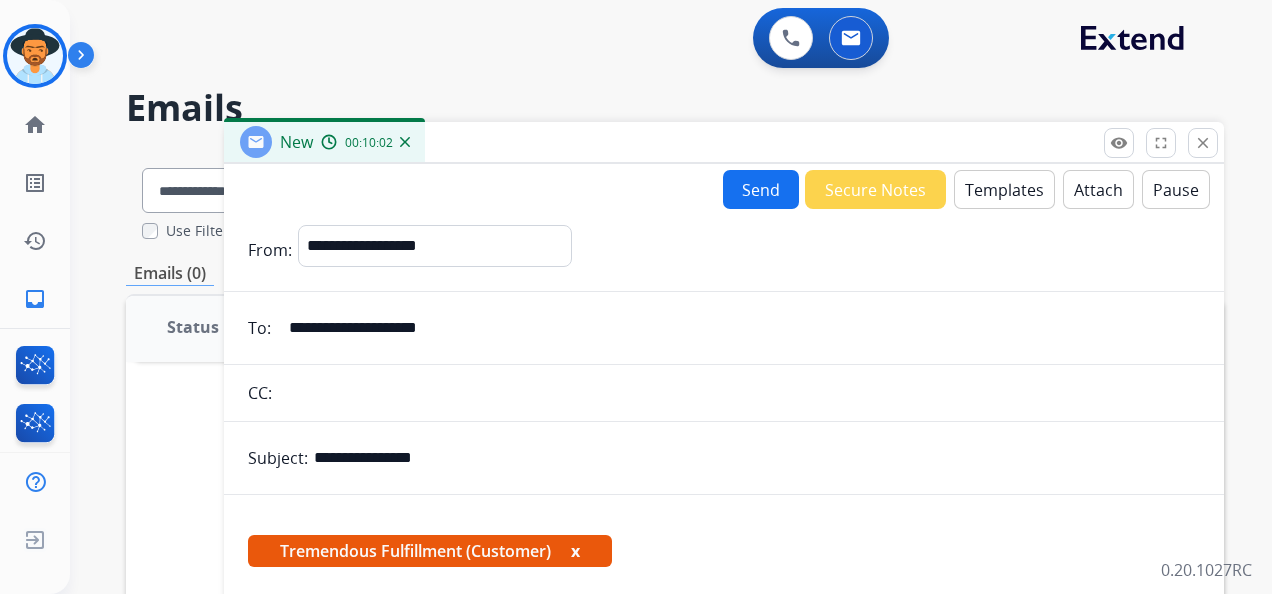 click on "Templates" at bounding box center (1004, 189) 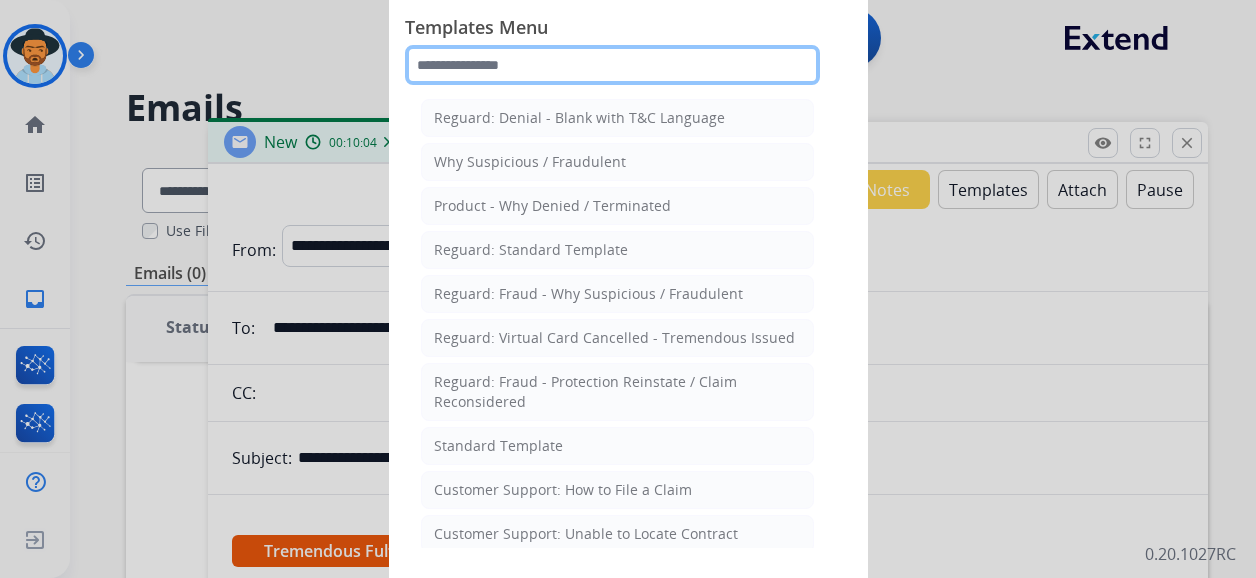 click 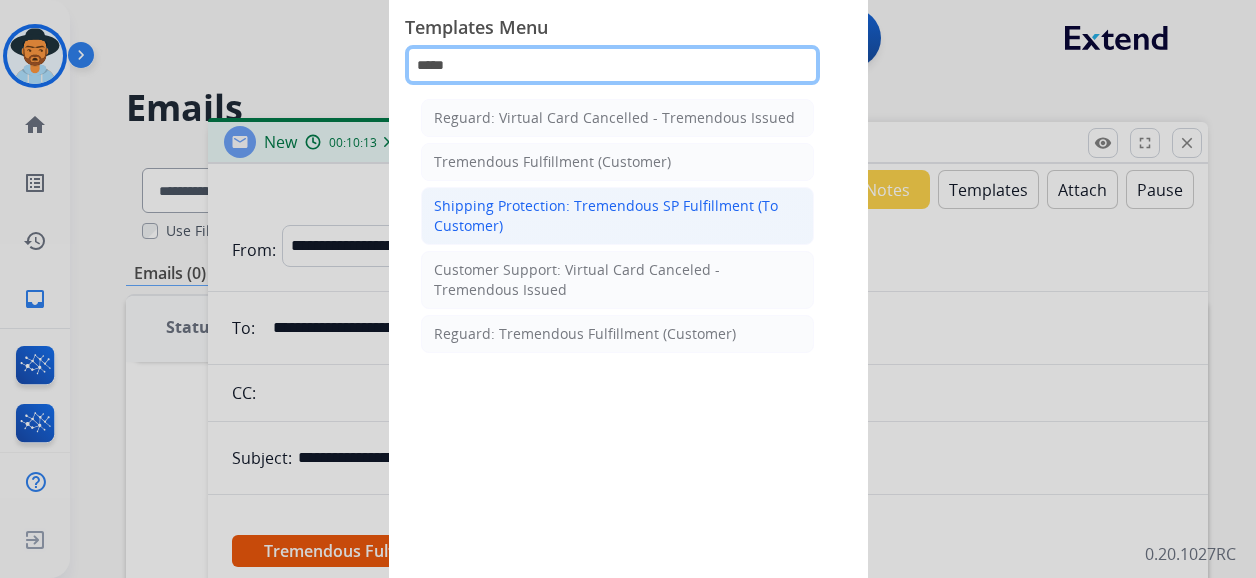 type on "*****" 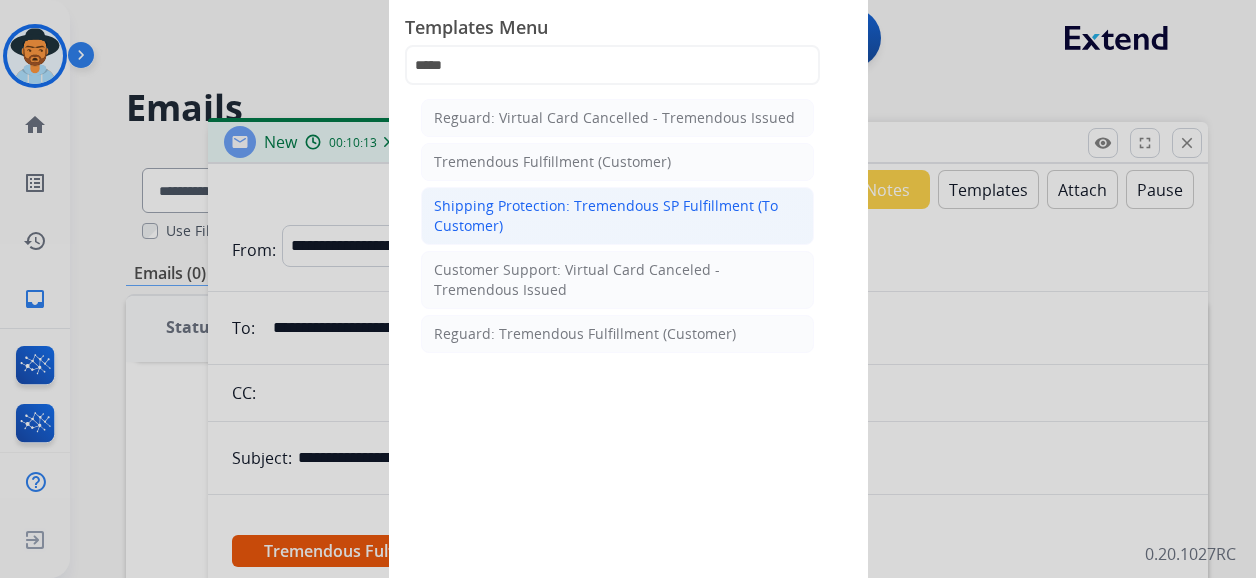 click on "Shipping Protection: Tremendous SP Fulfillment (To Customer)" 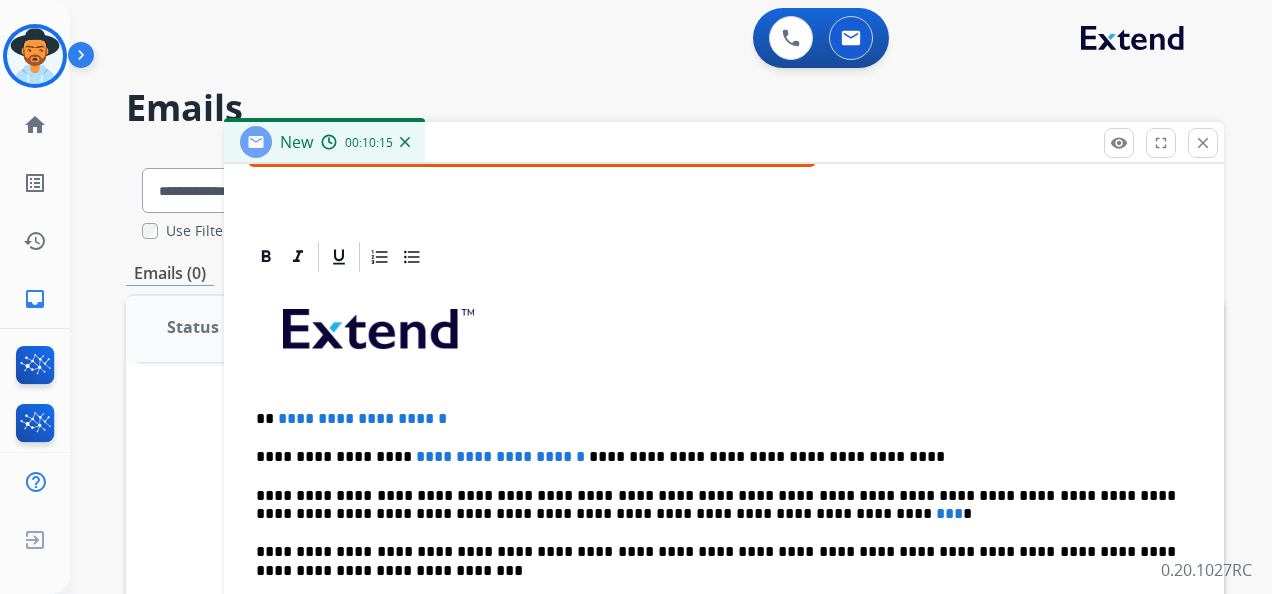 scroll, scrollTop: 496, scrollLeft: 0, axis: vertical 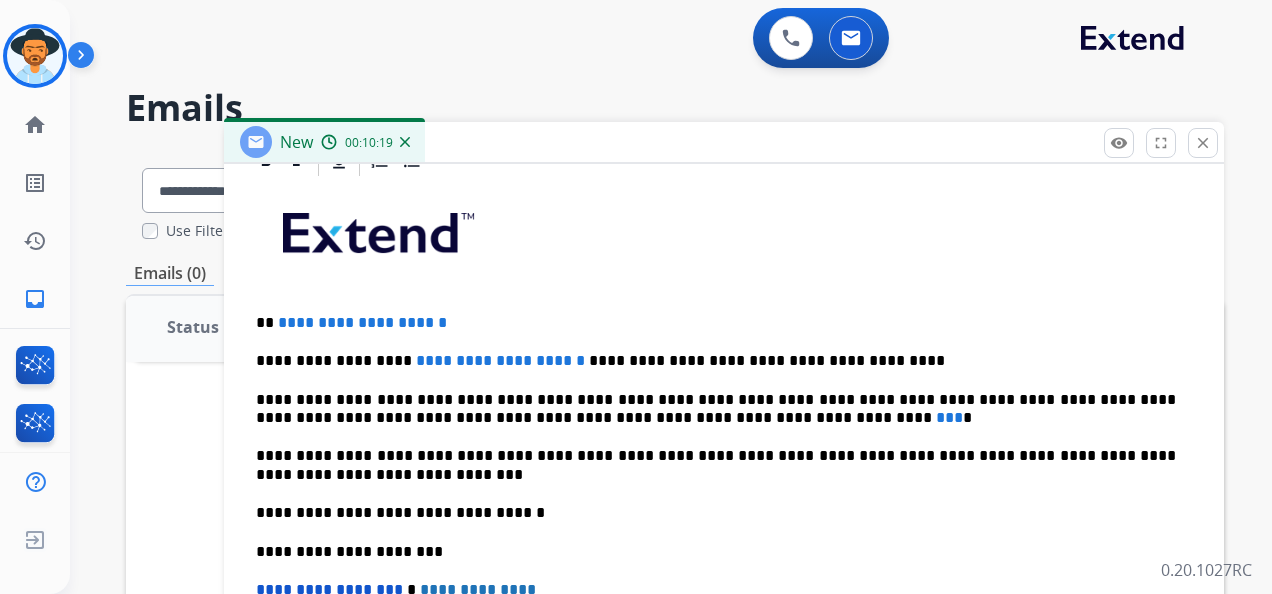 click on "**********" at bounding box center (716, 409) 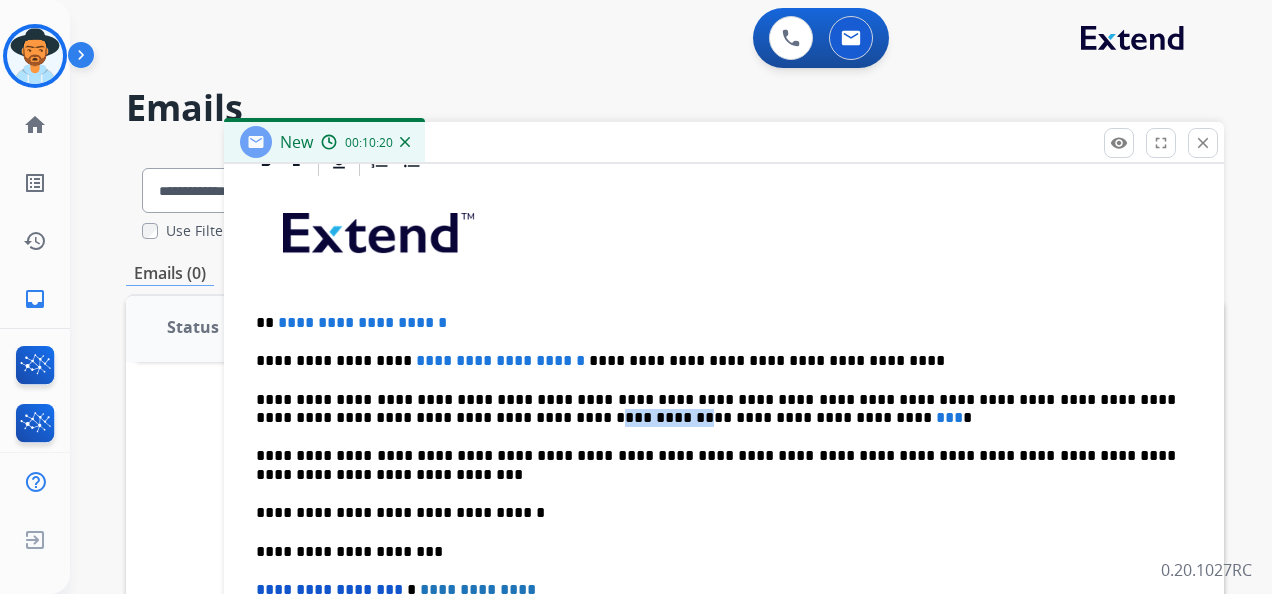 click on "**********" at bounding box center [716, 409] 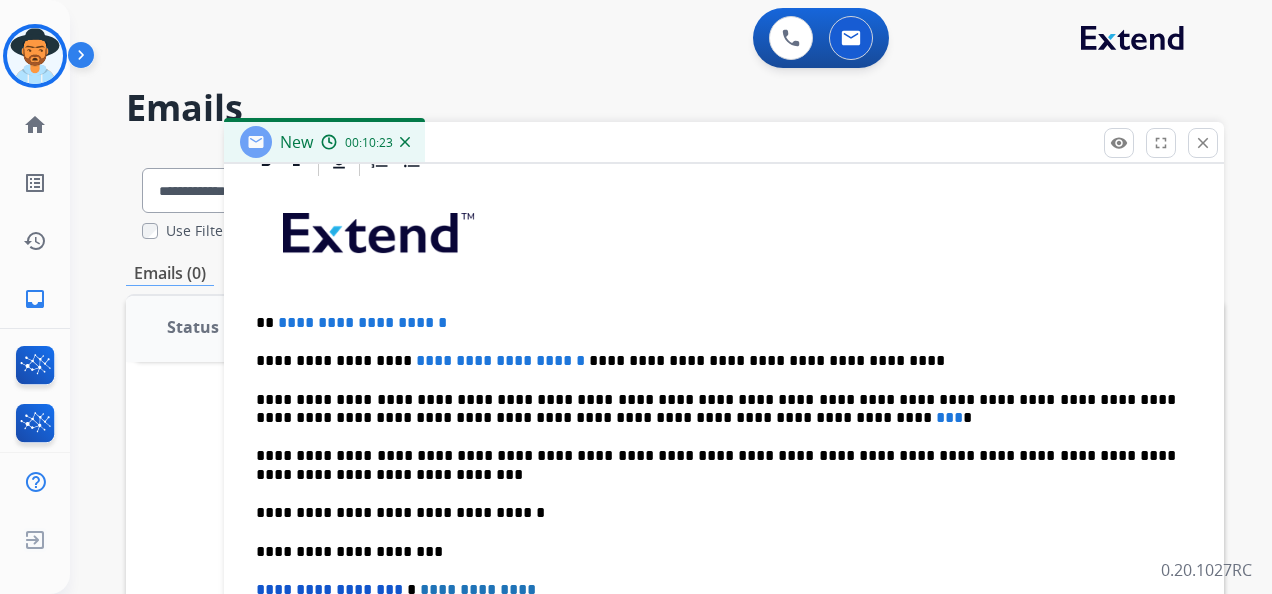 click on "**********" at bounding box center (724, 513) 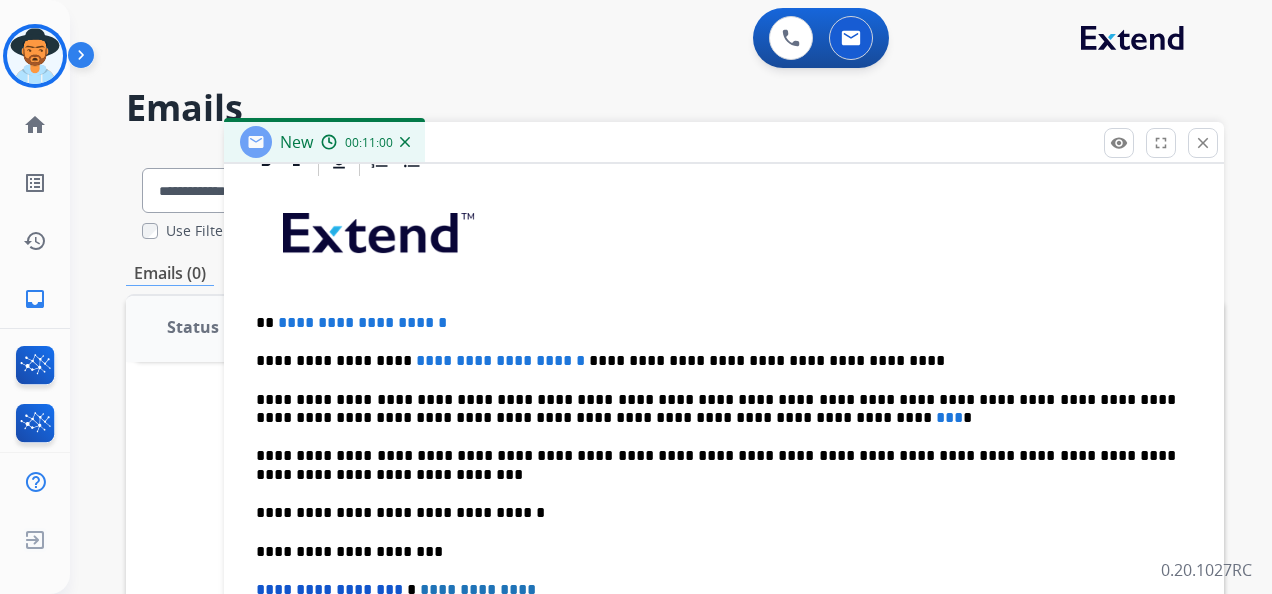 click on "**********" at bounding box center (362, 322) 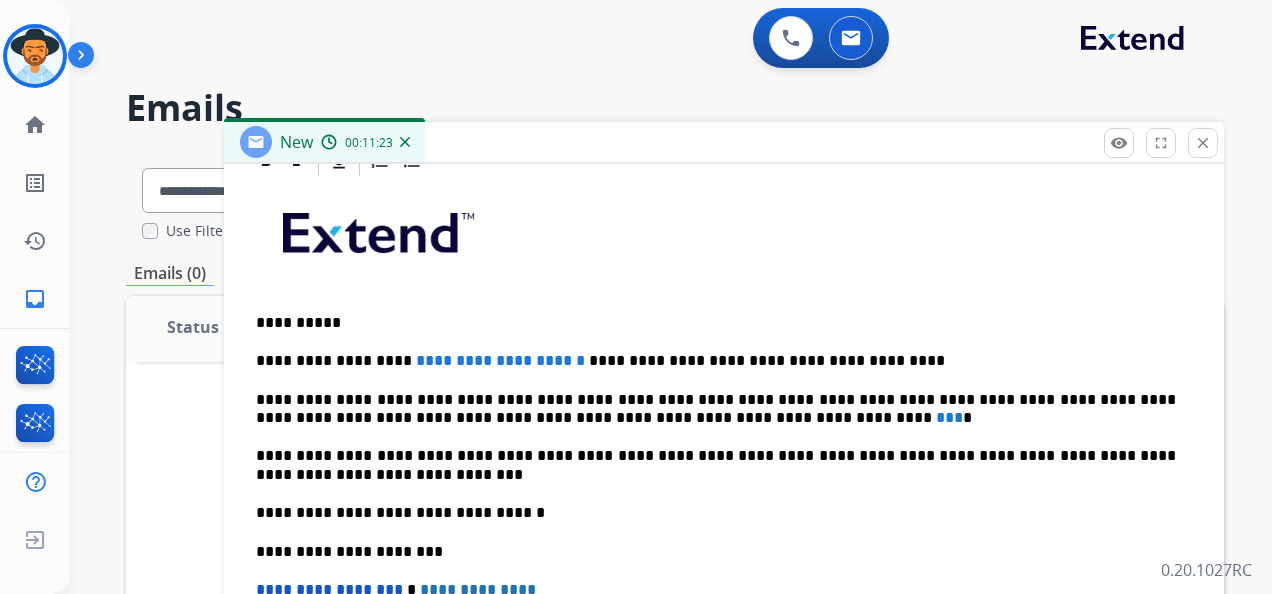 click on "**********" at bounding box center [716, 361] 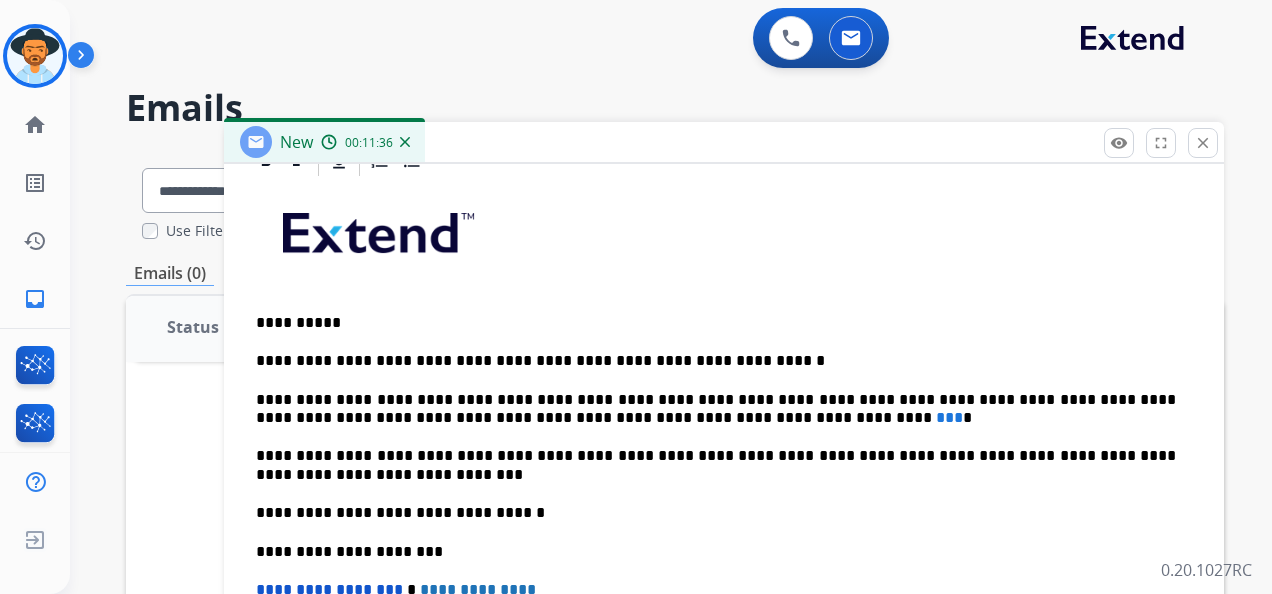 click on "***" at bounding box center [949, 417] 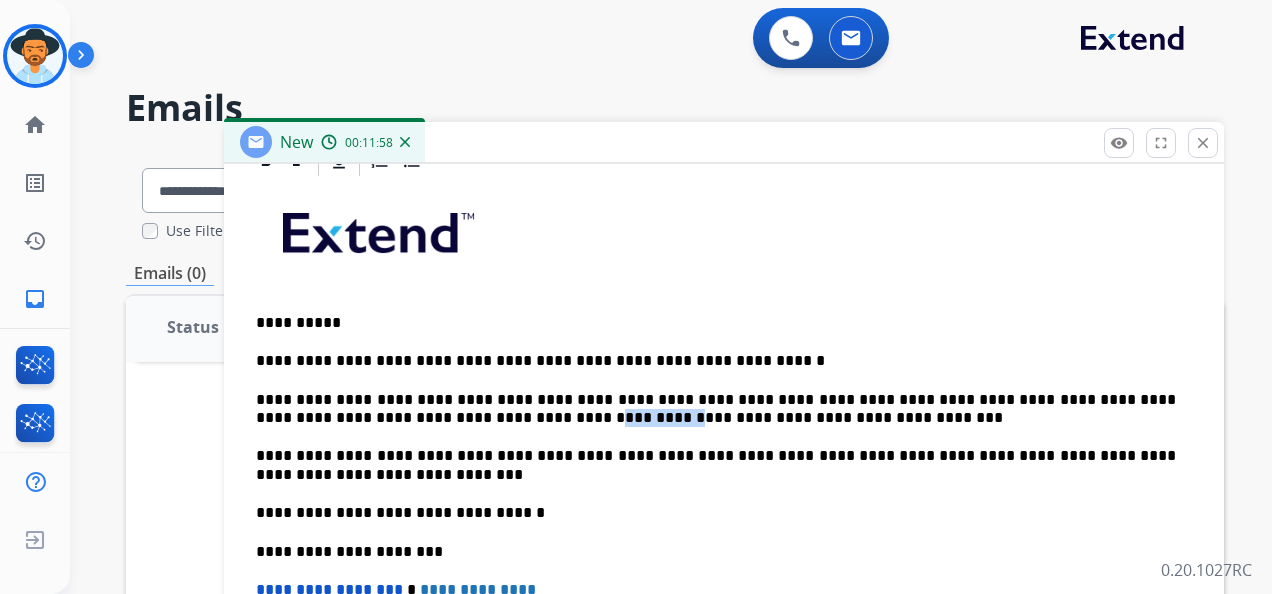 drag, startPoint x: 448, startPoint y: 413, endPoint x: 378, endPoint y: 419, distance: 70.256676 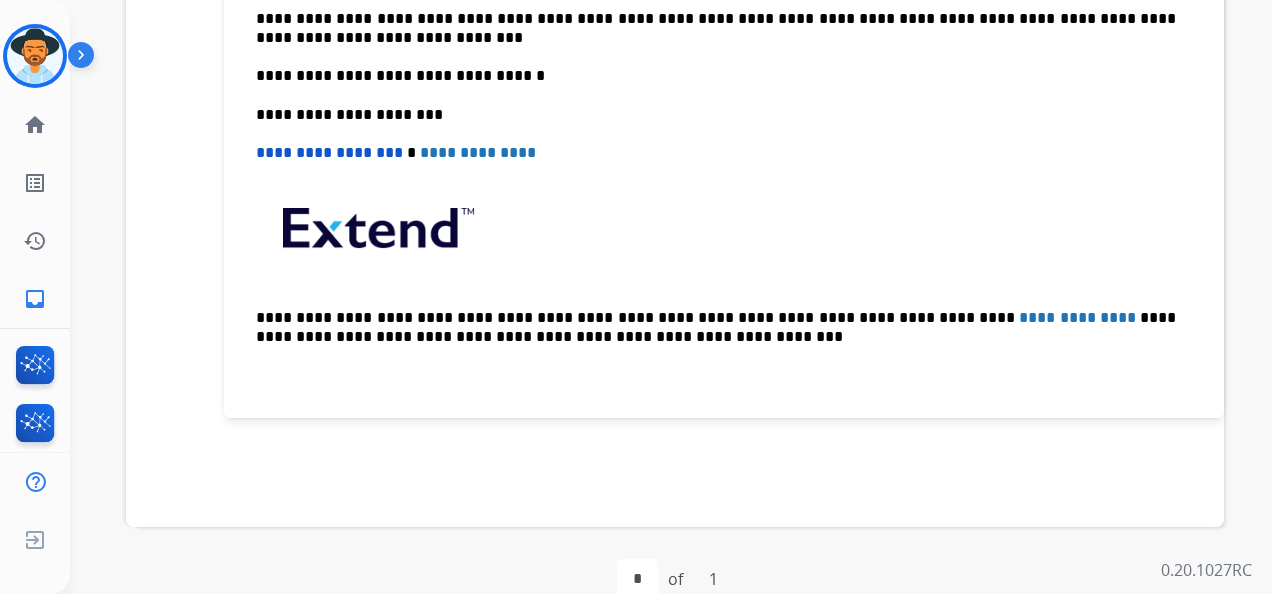 scroll, scrollTop: 474, scrollLeft: 0, axis: vertical 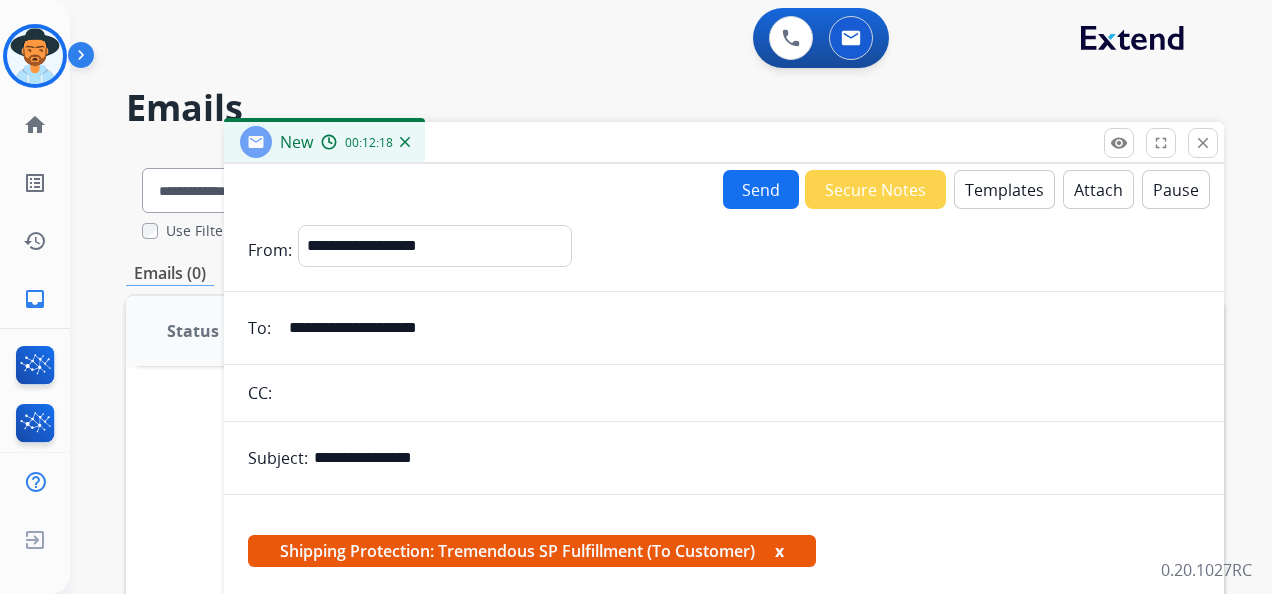 click on "Send" at bounding box center [761, 189] 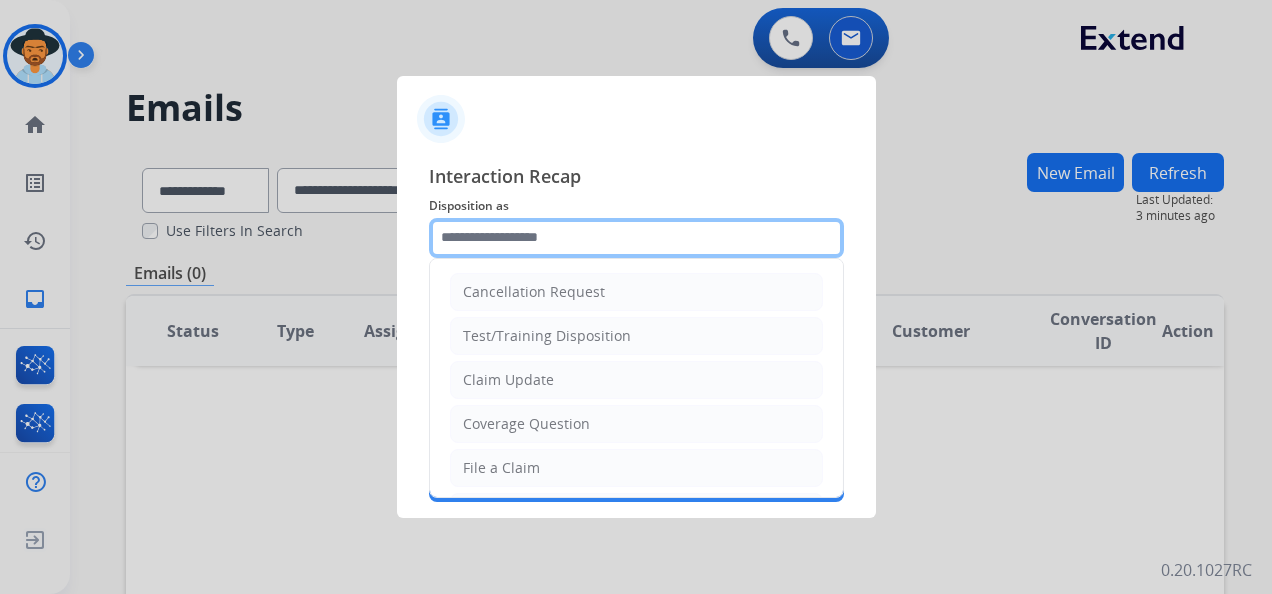 click 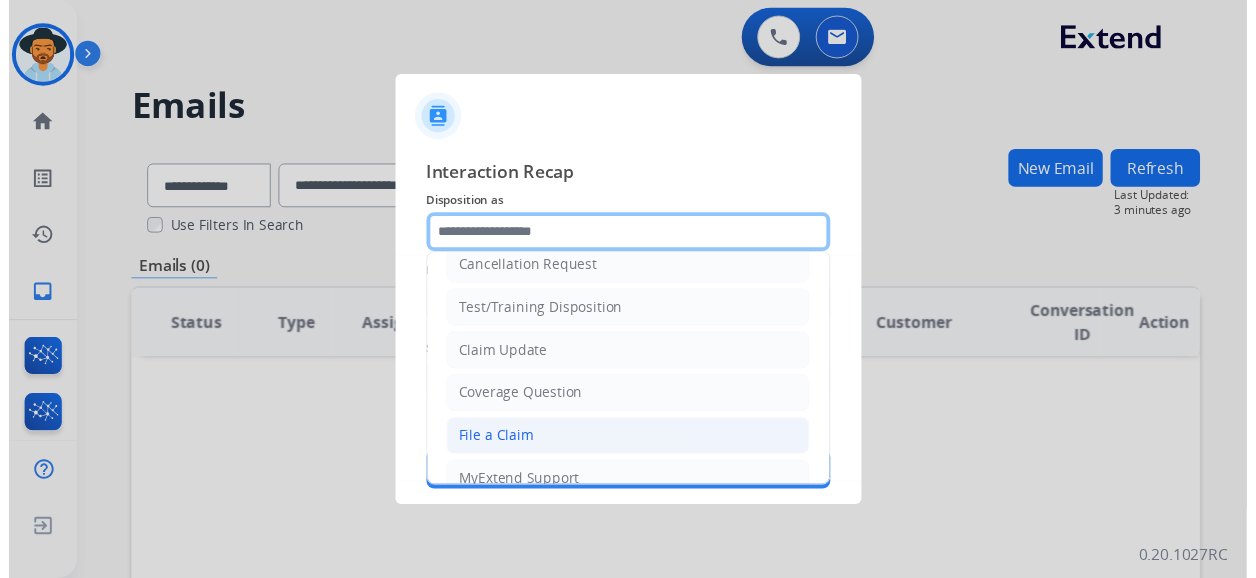 scroll, scrollTop: 3, scrollLeft: 0, axis: vertical 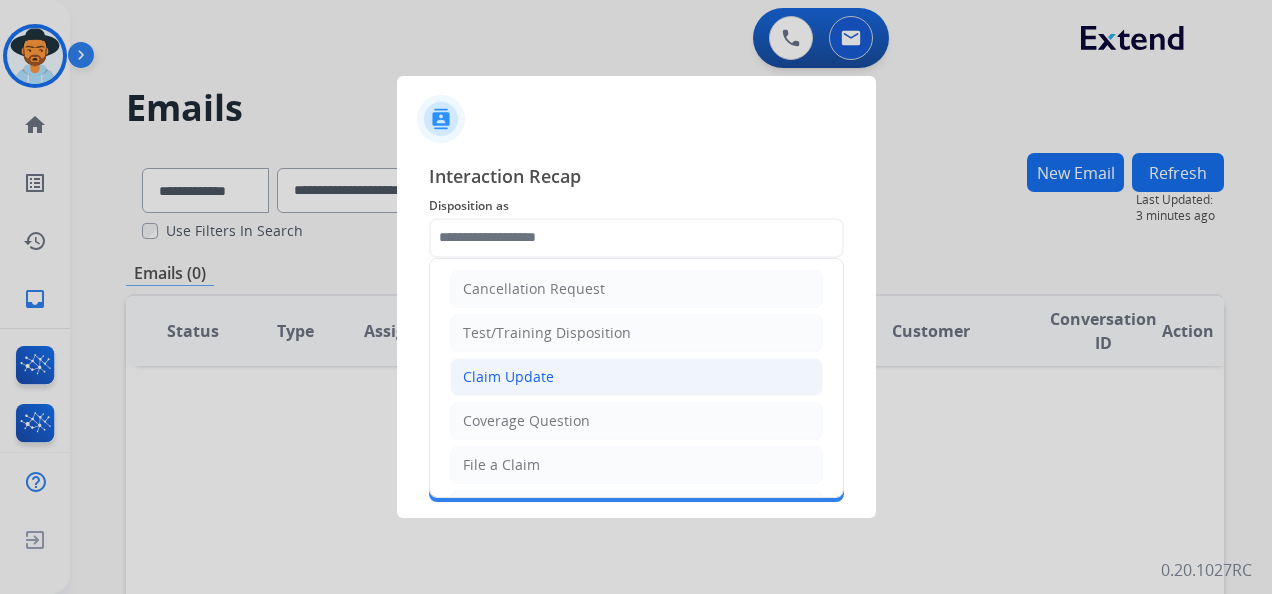click on "Claim Update" 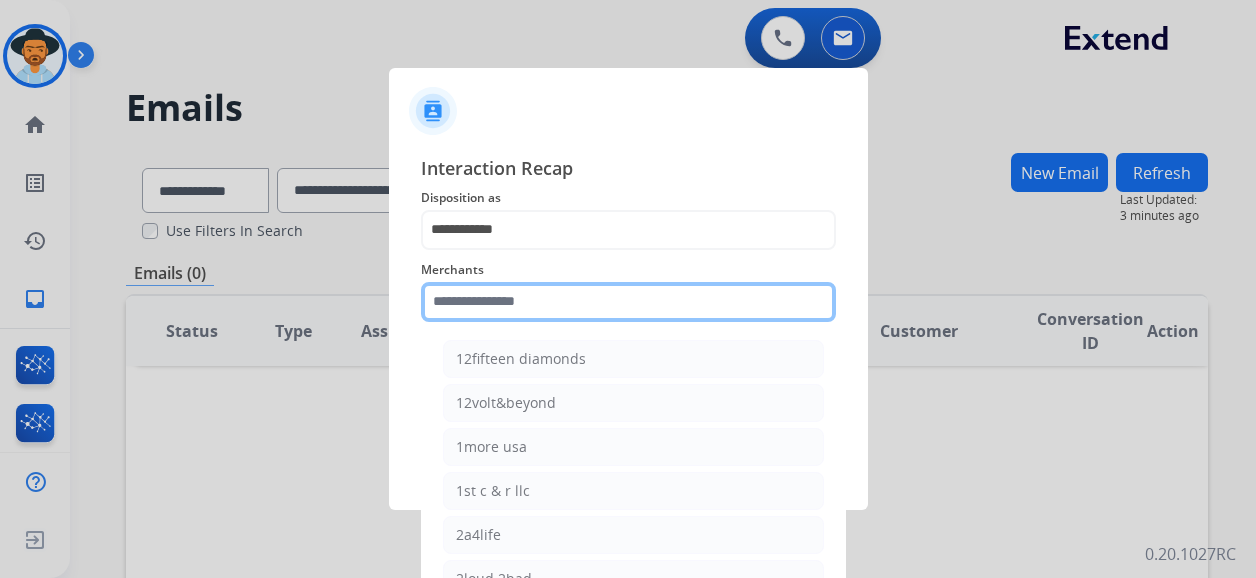 click 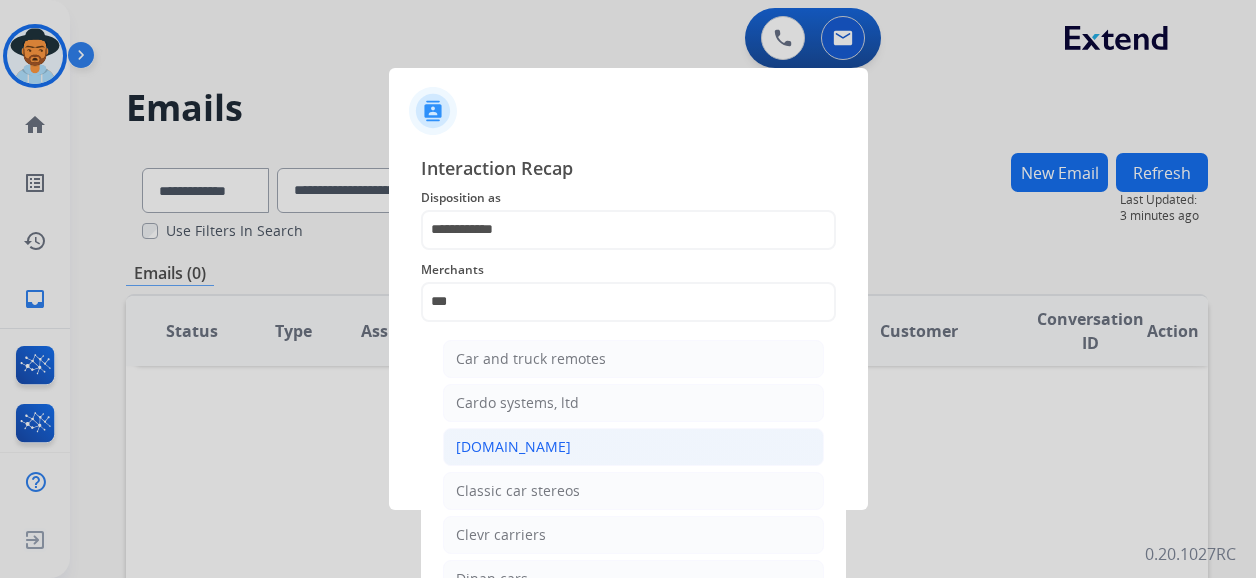 click on "[DOMAIN_NAME]" 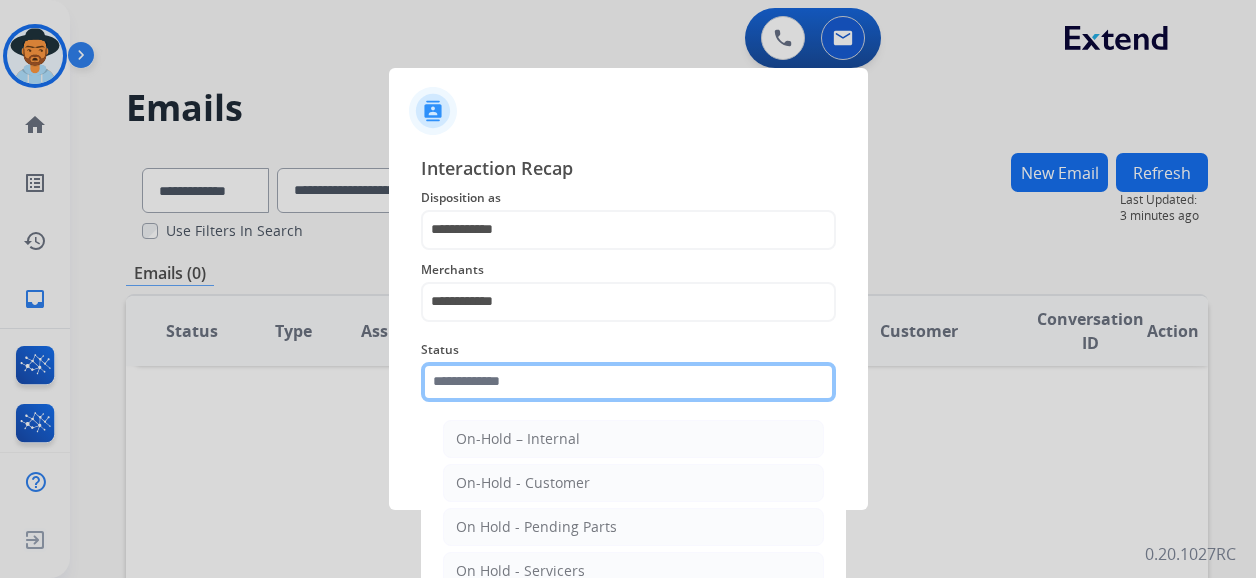 click 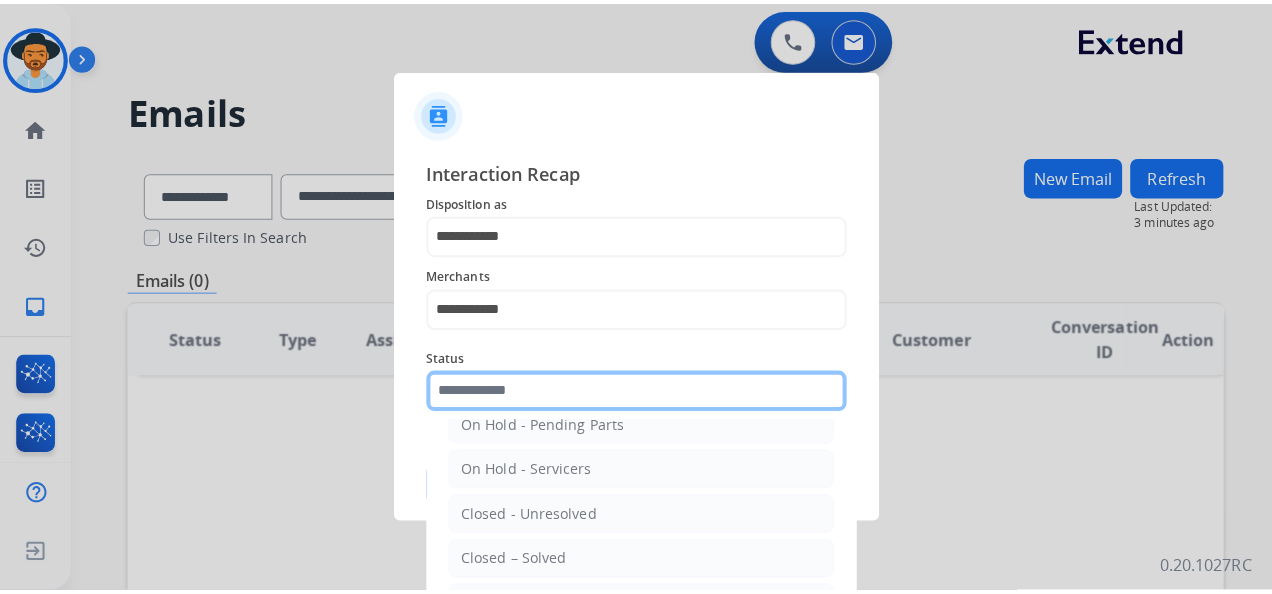 scroll, scrollTop: 114, scrollLeft: 0, axis: vertical 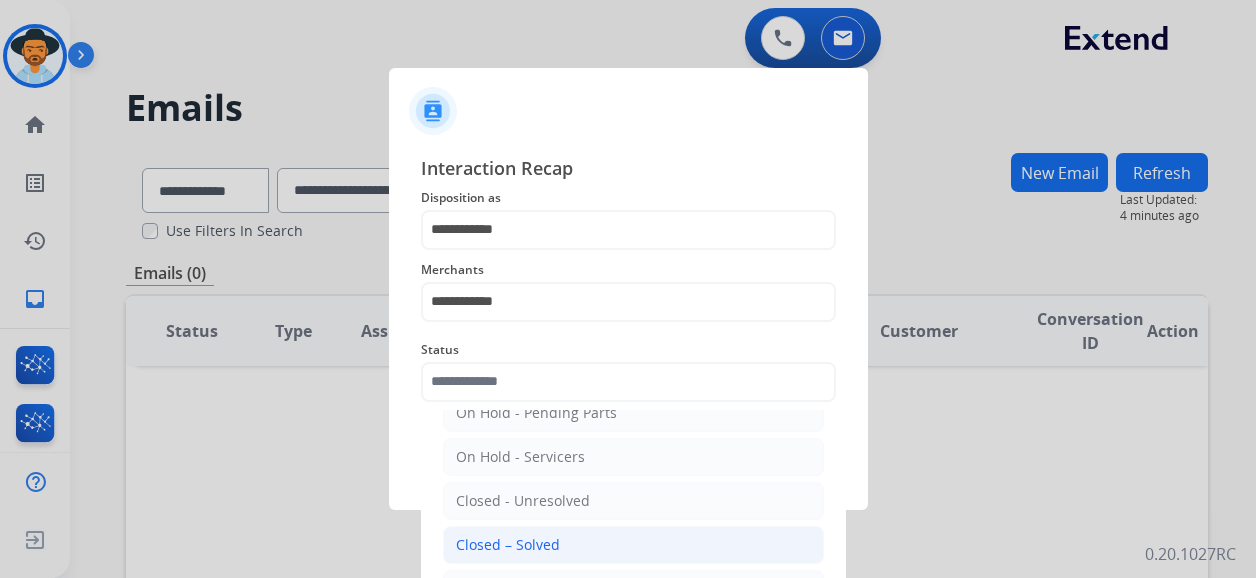click on "Closed – Solved" 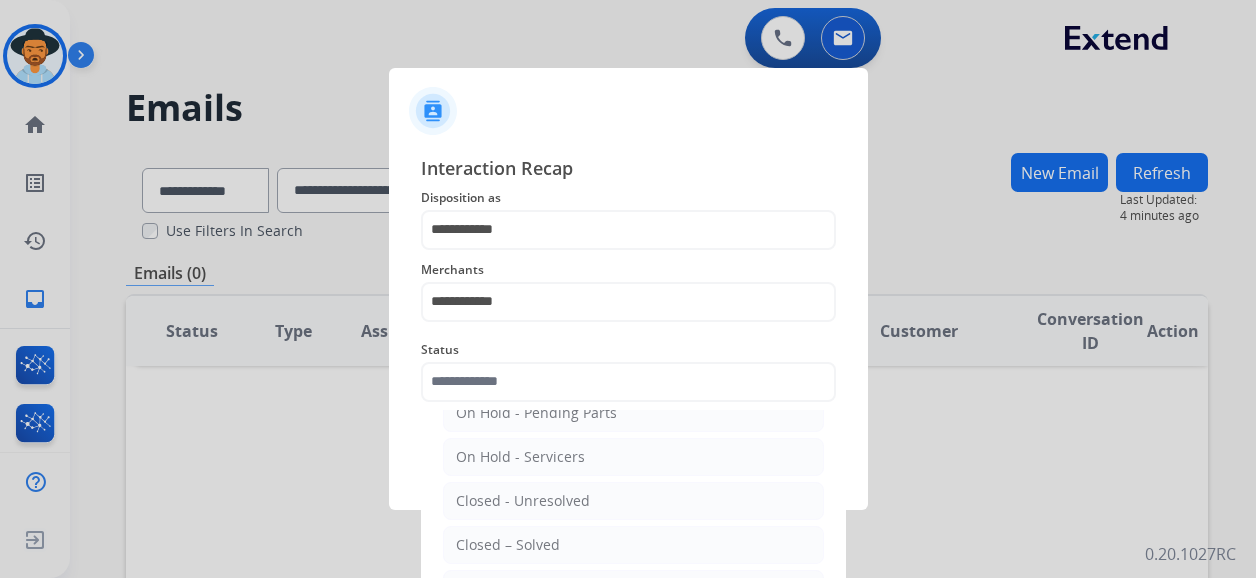 type on "**********" 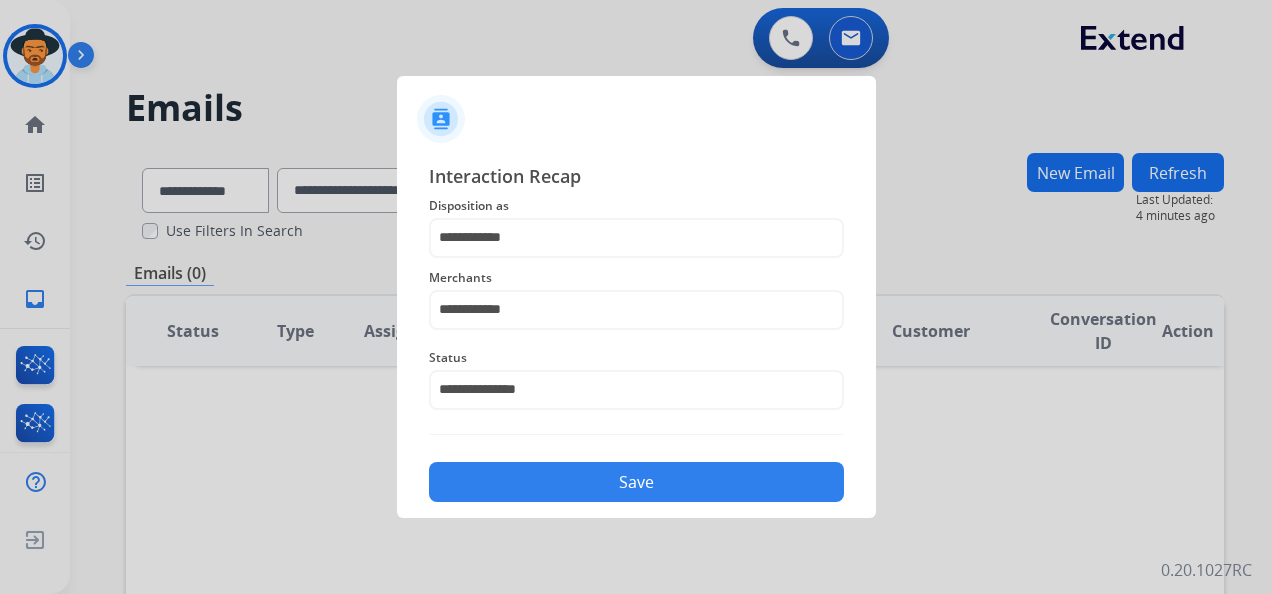 click on "Save" 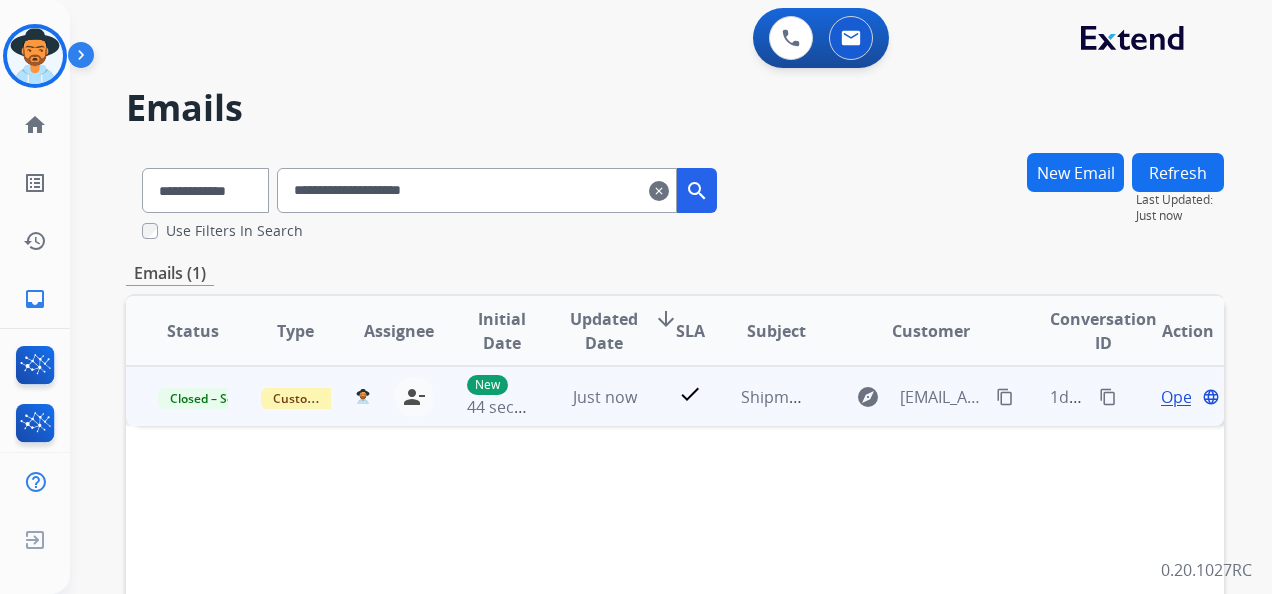 click on "content_copy" at bounding box center [1108, 397] 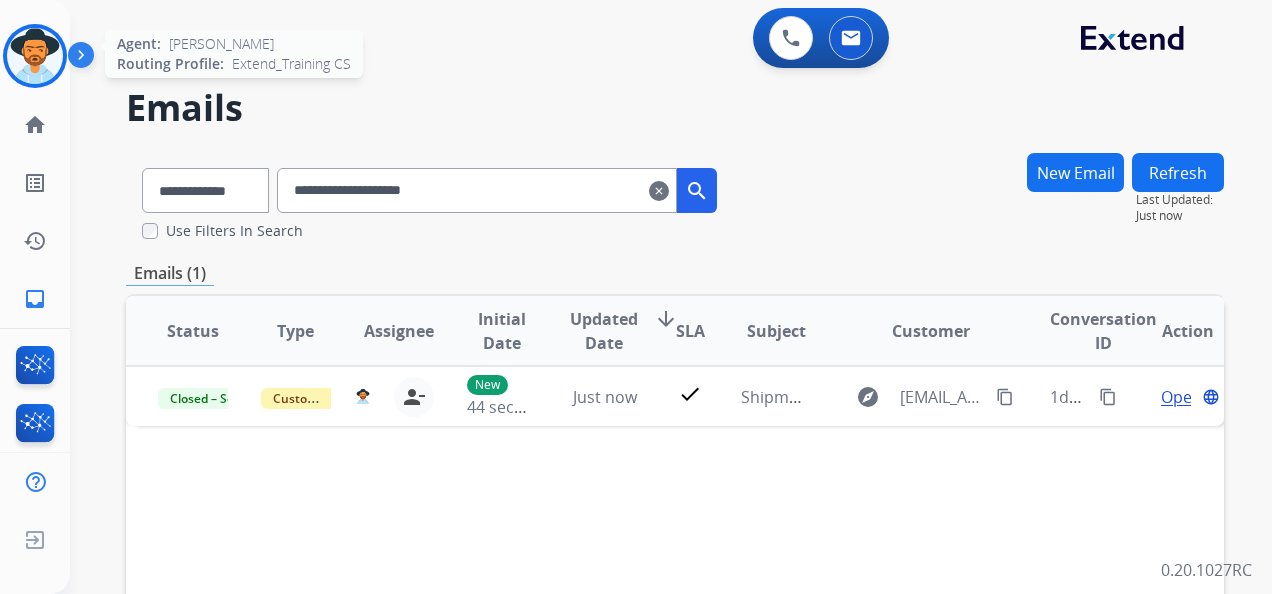 click at bounding box center [35, 56] 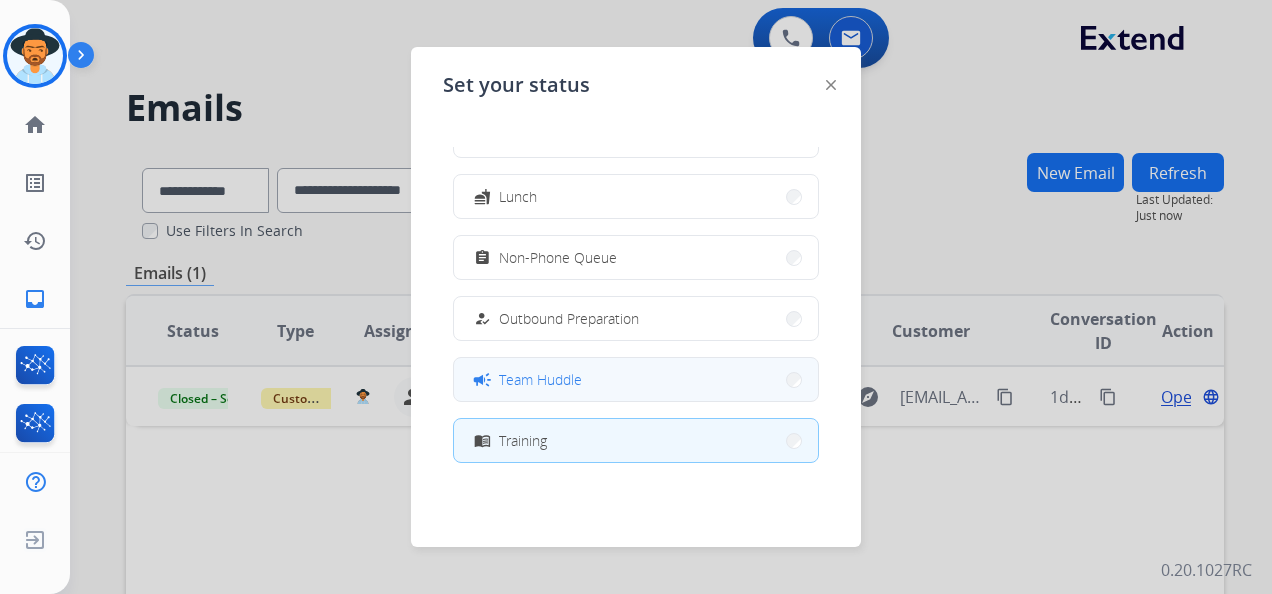 scroll, scrollTop: 0, scrollLeft: 0, axis: both 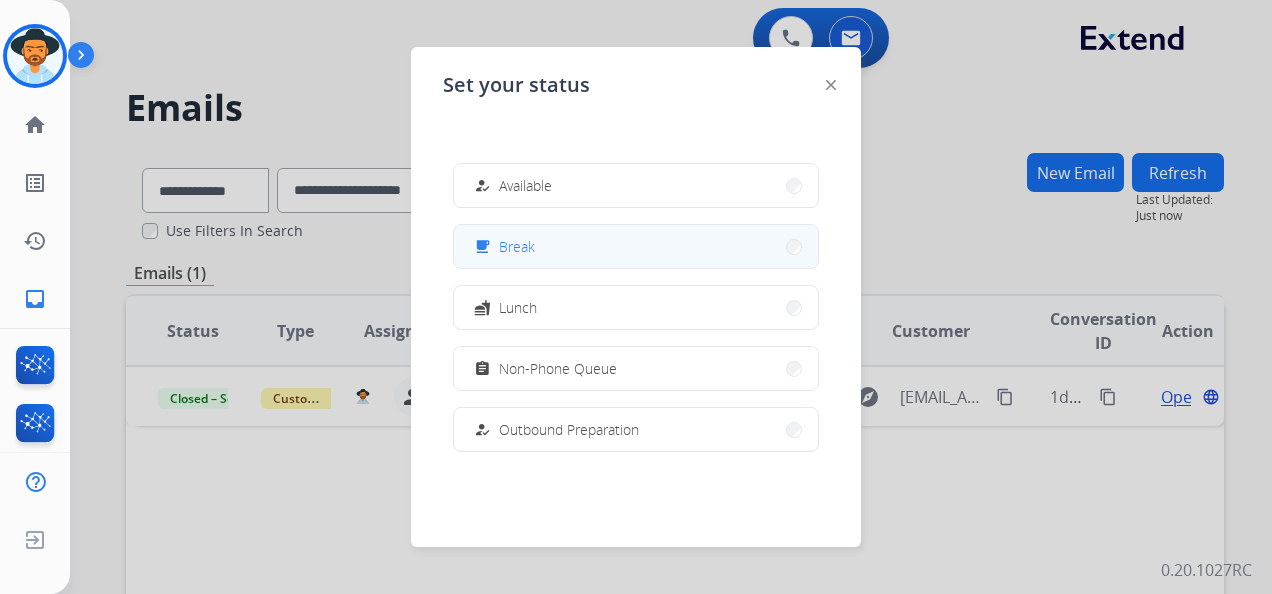 click on "free_breakfast Break" at bounding box center [636, 246] 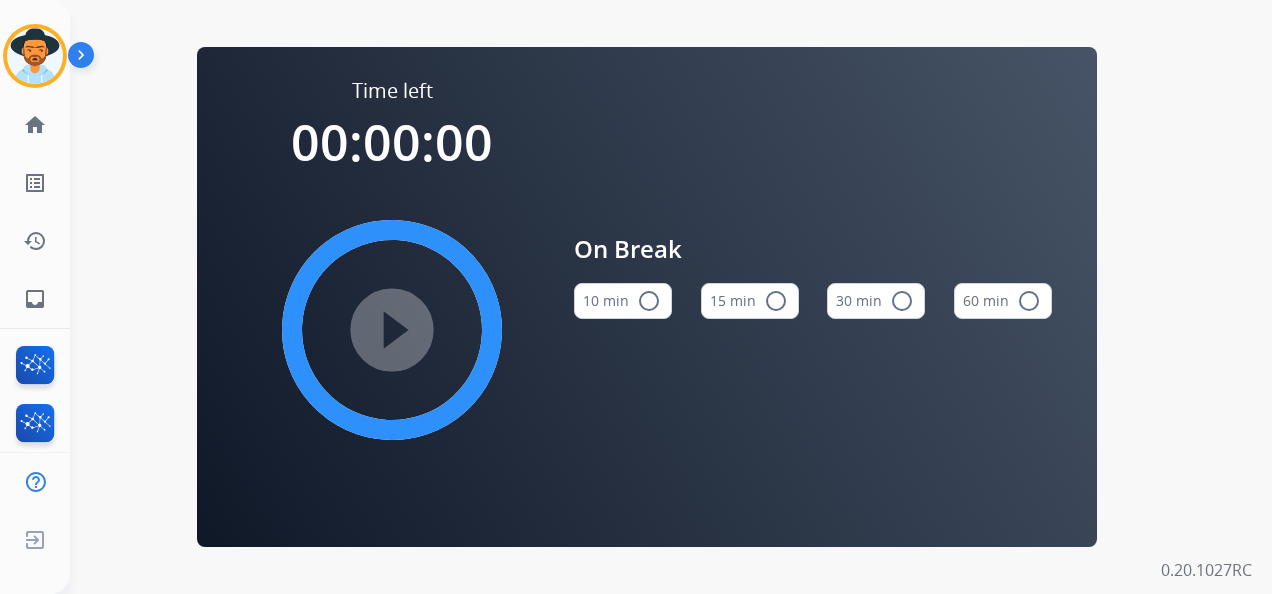 click on "radio_button_unchecked" at bounding box center [776, 301] 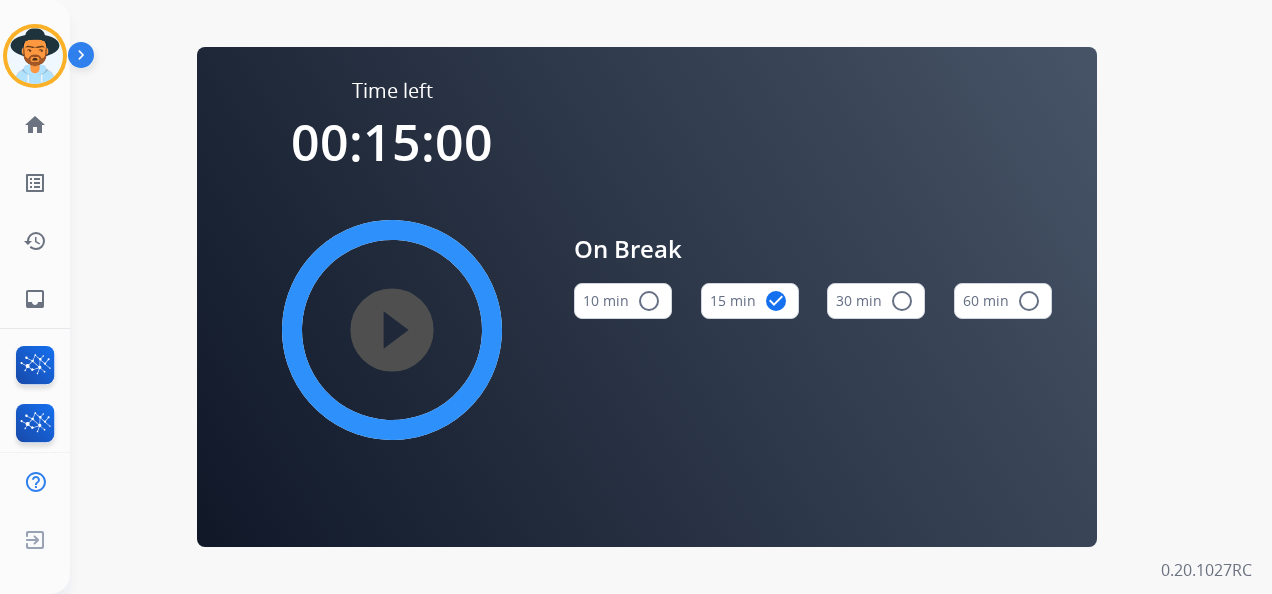 type 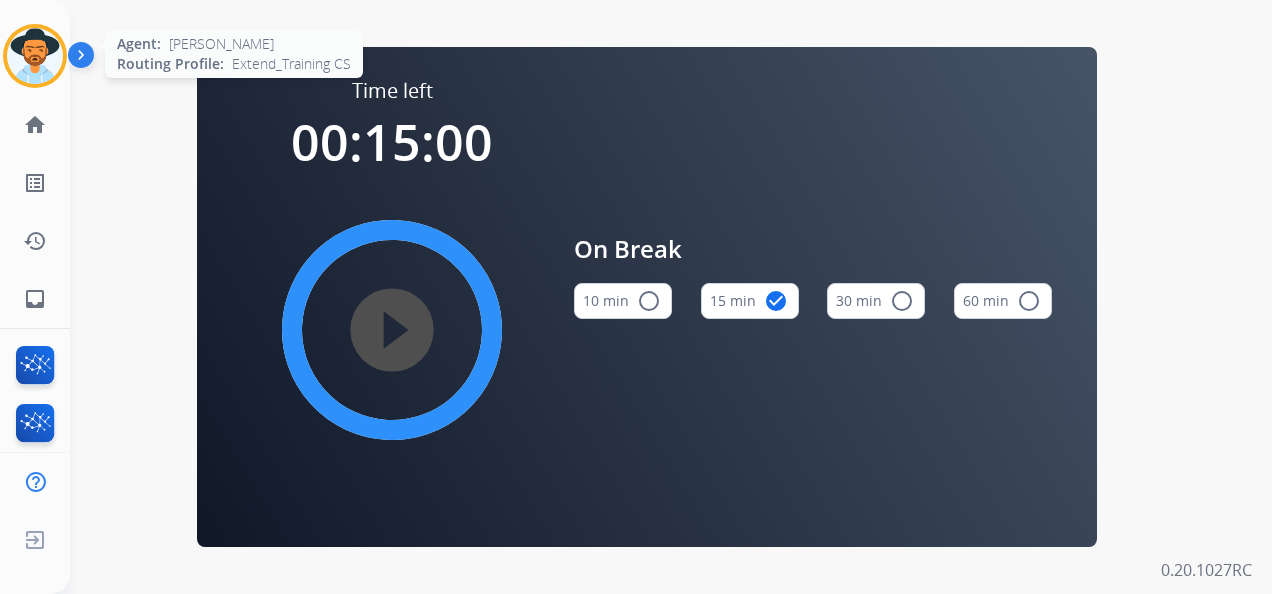 click at bounding box center [35, 56] 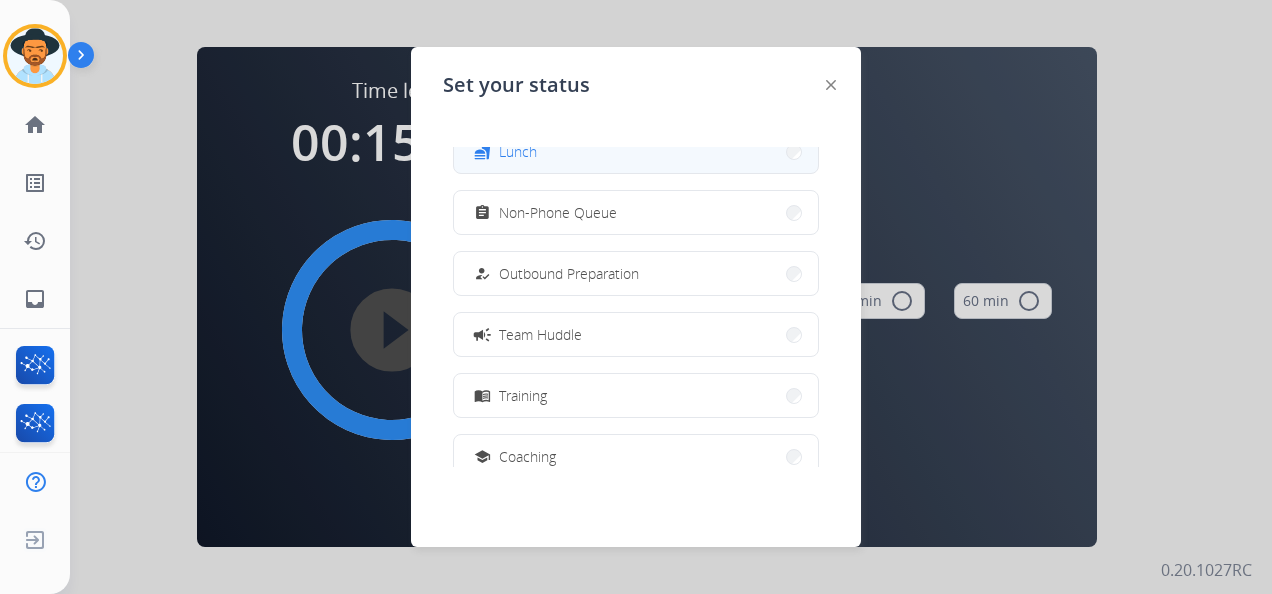 scroll, scrollTop: 200, scrollLeft: 0, axis: vertical 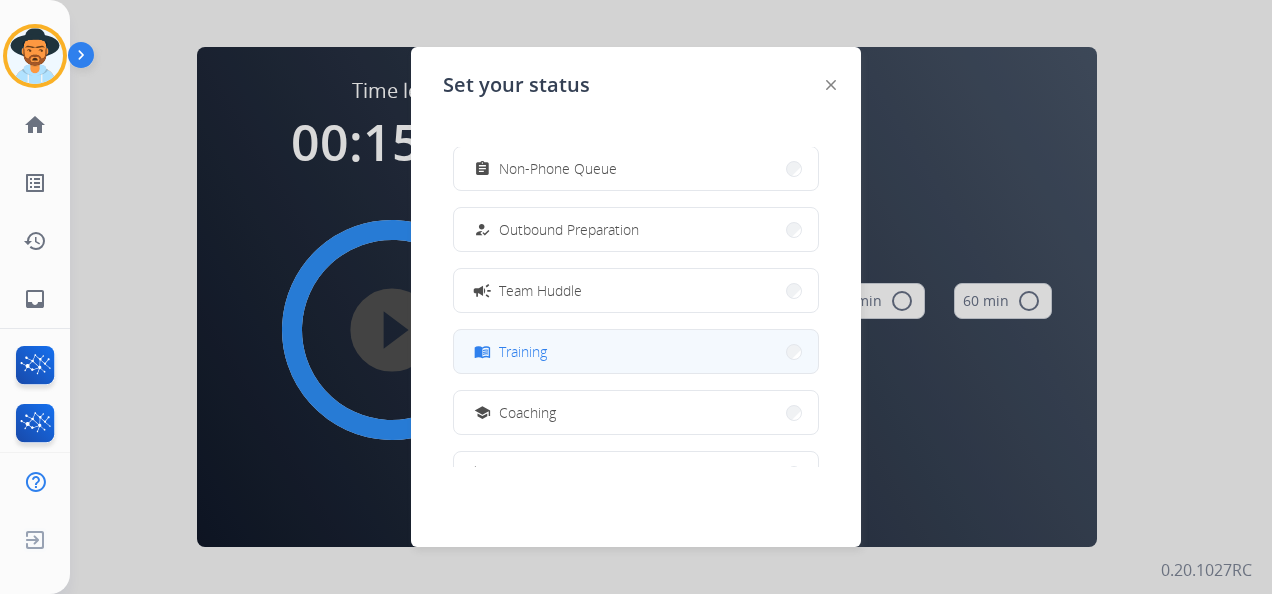 click on "menu_book Training" at bounding box center [636, 351] 